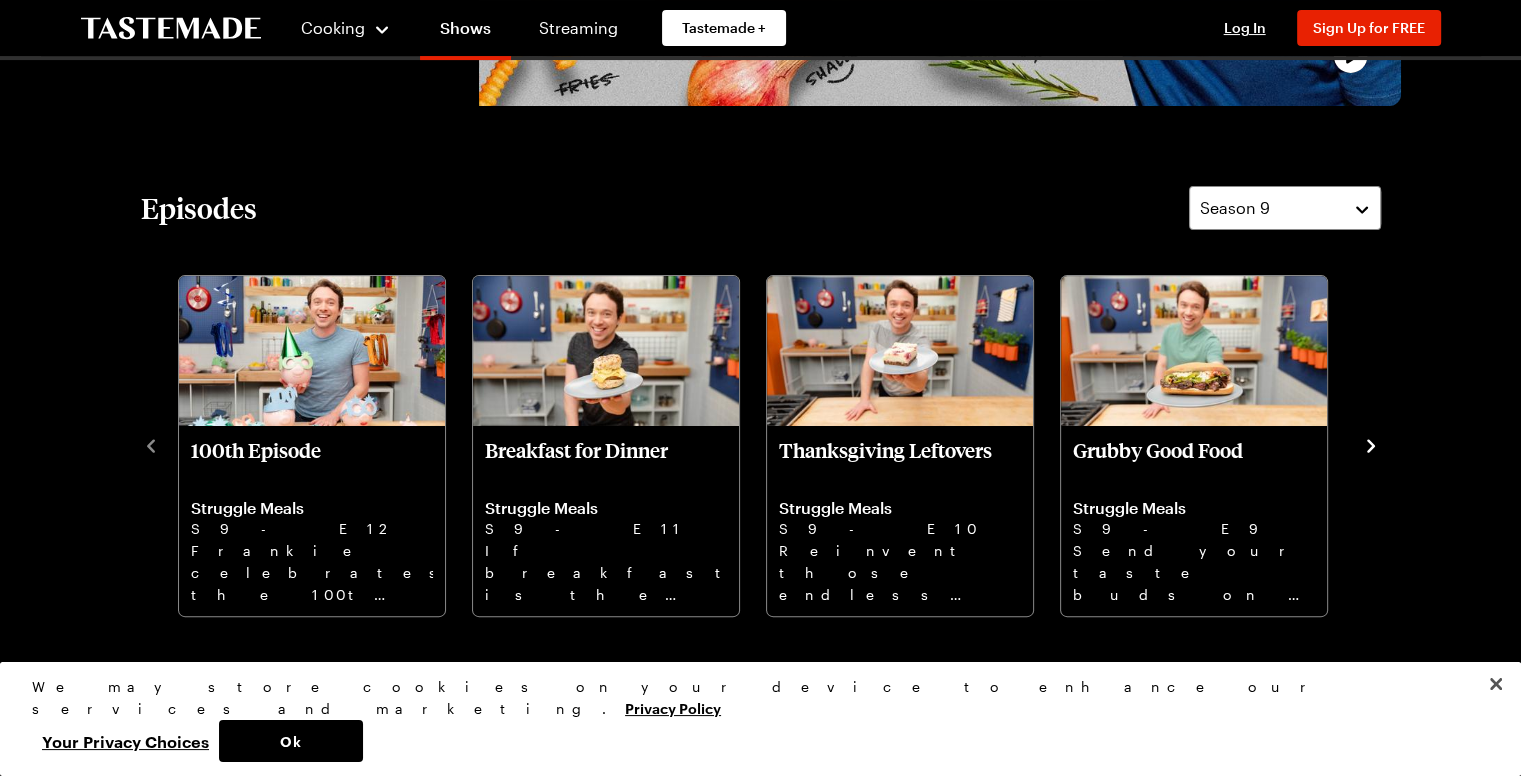 scroll, scrollTop: 505, scrollLeft: 0, axis: vertical 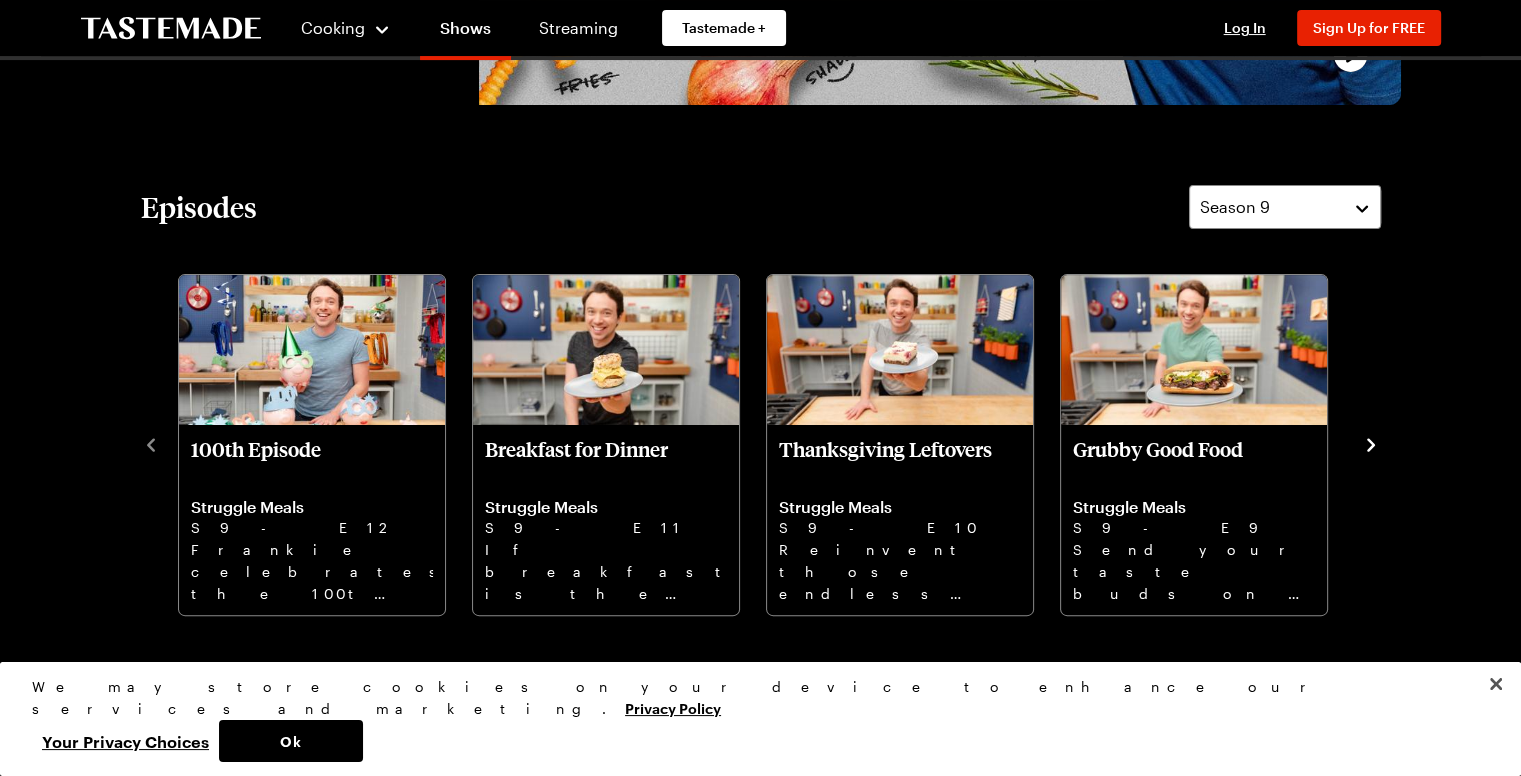 click 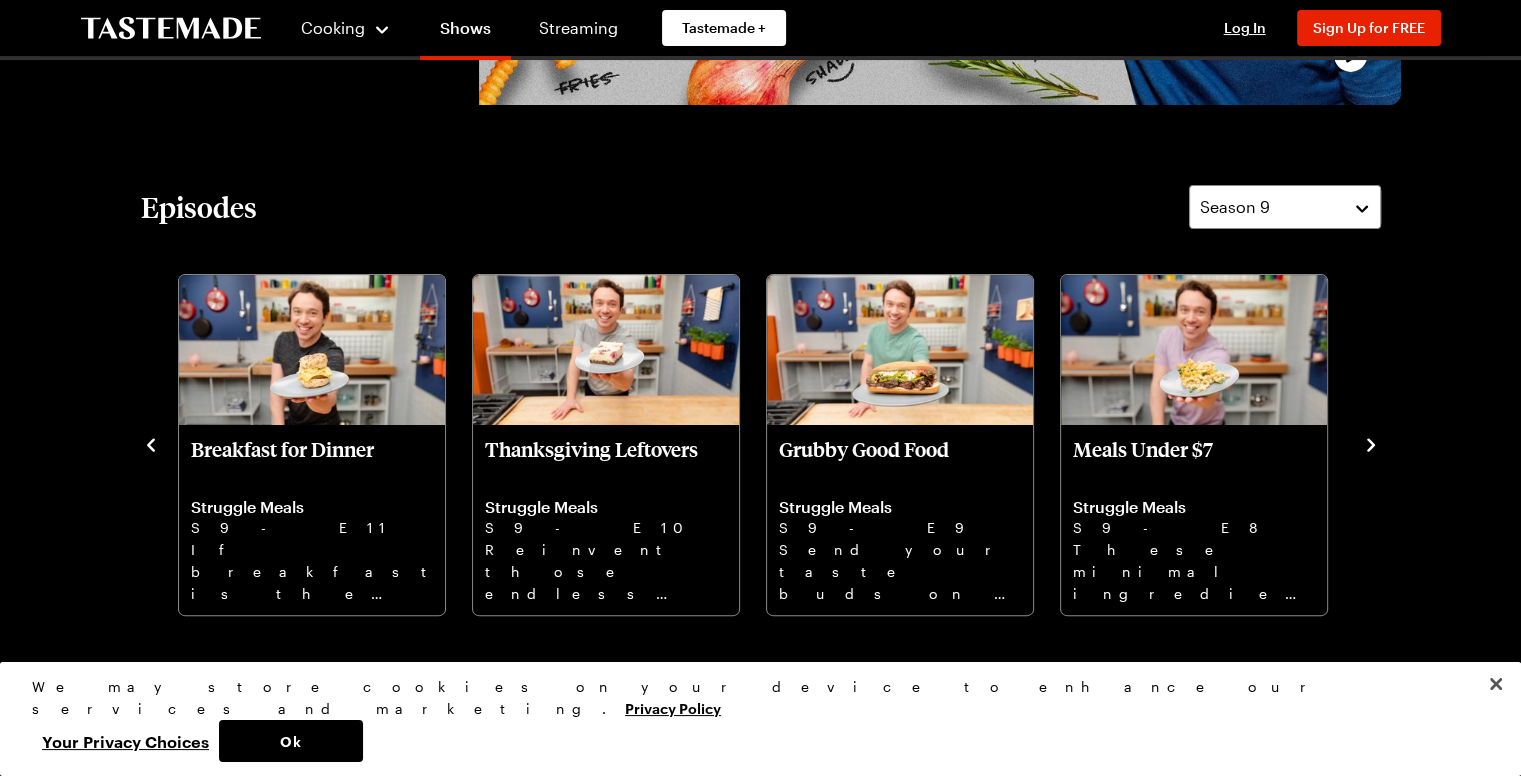 click 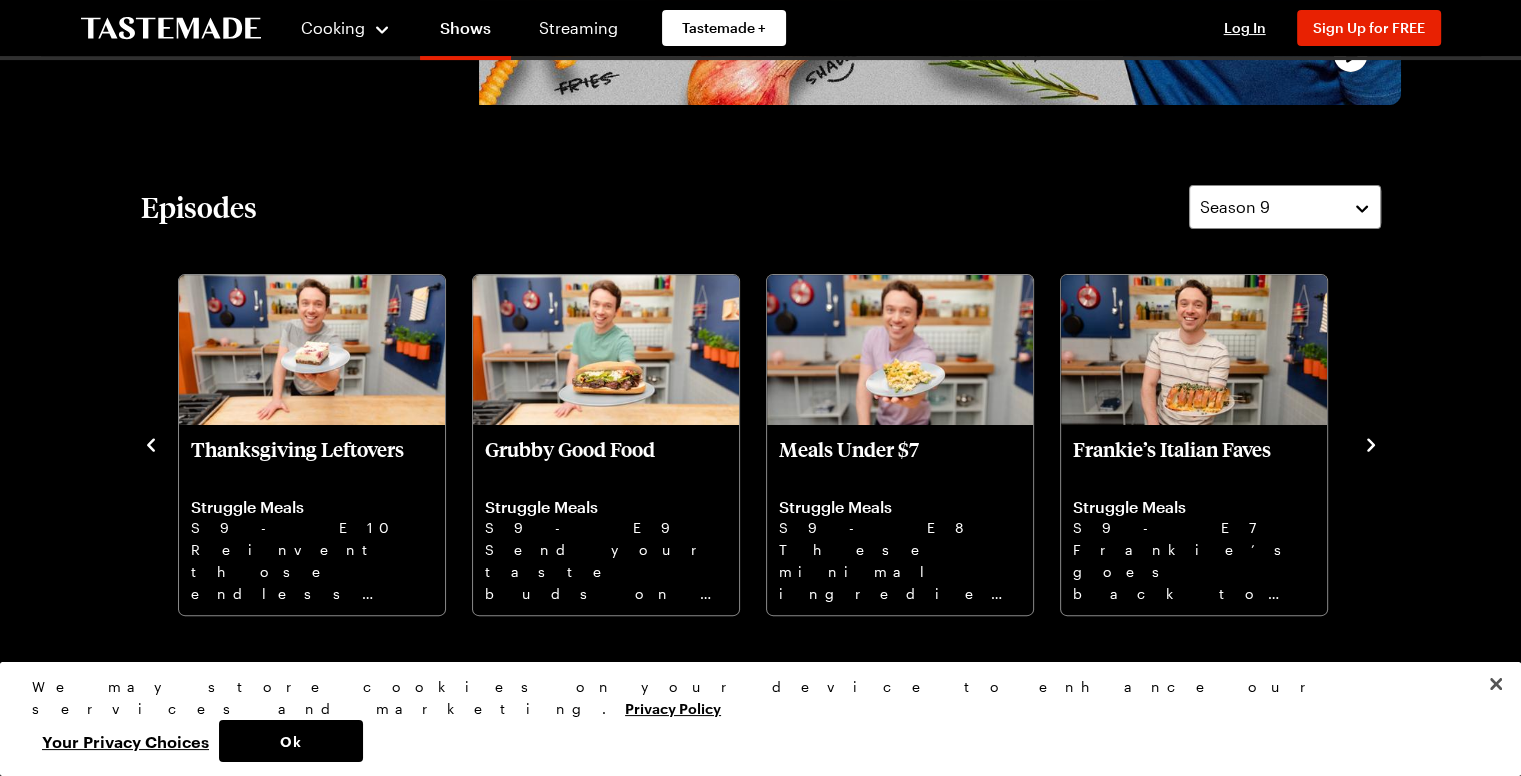 click 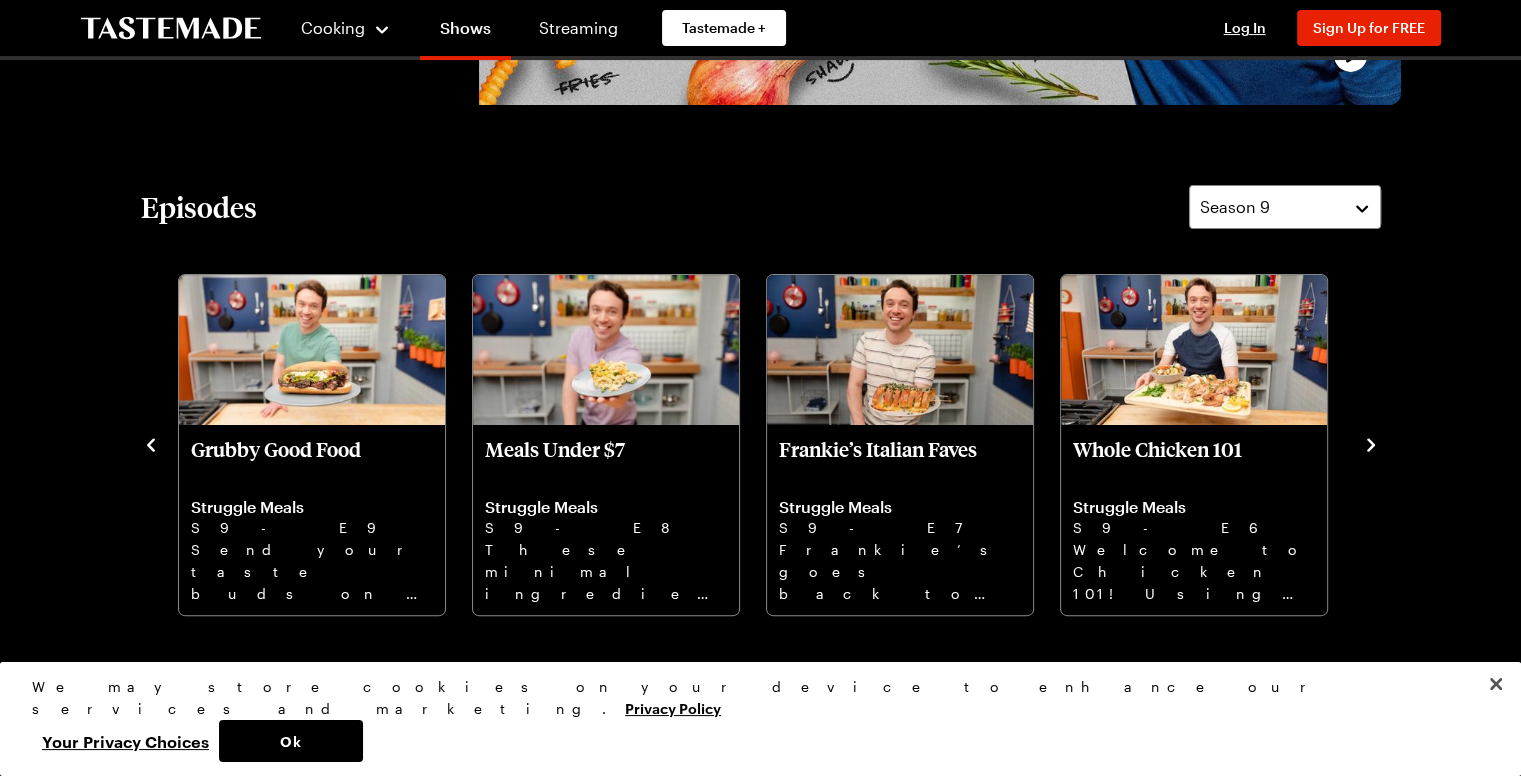 click 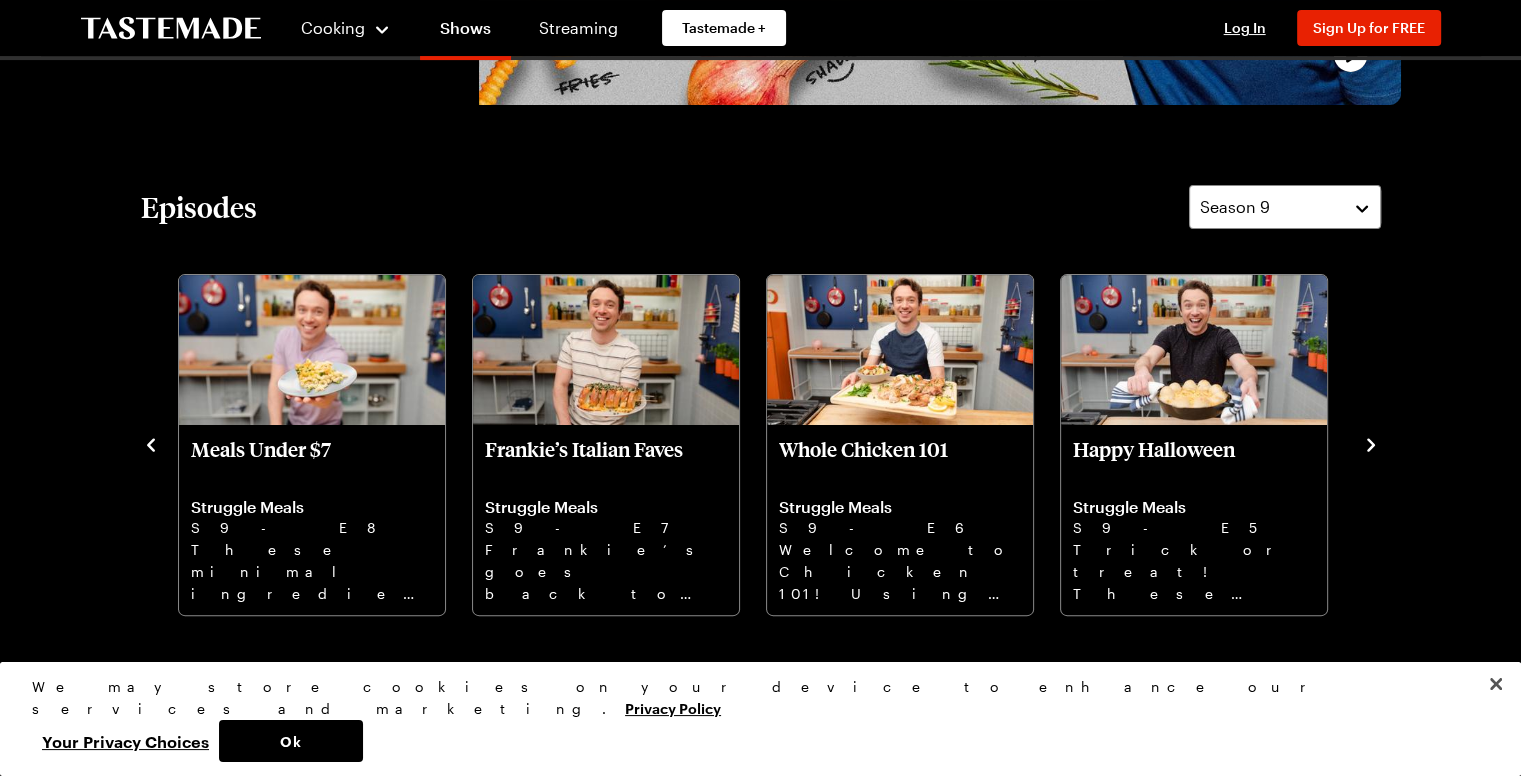 click 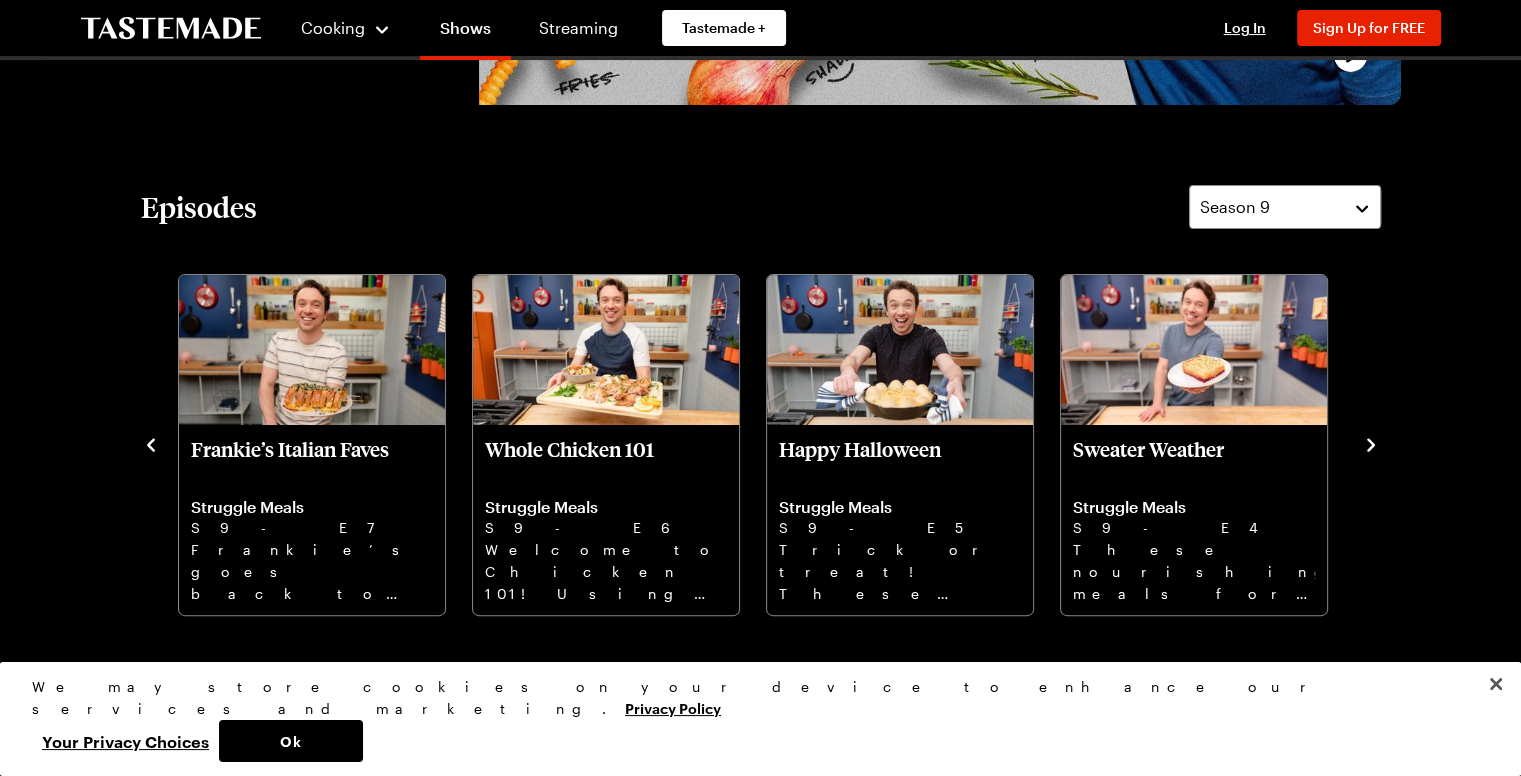 click 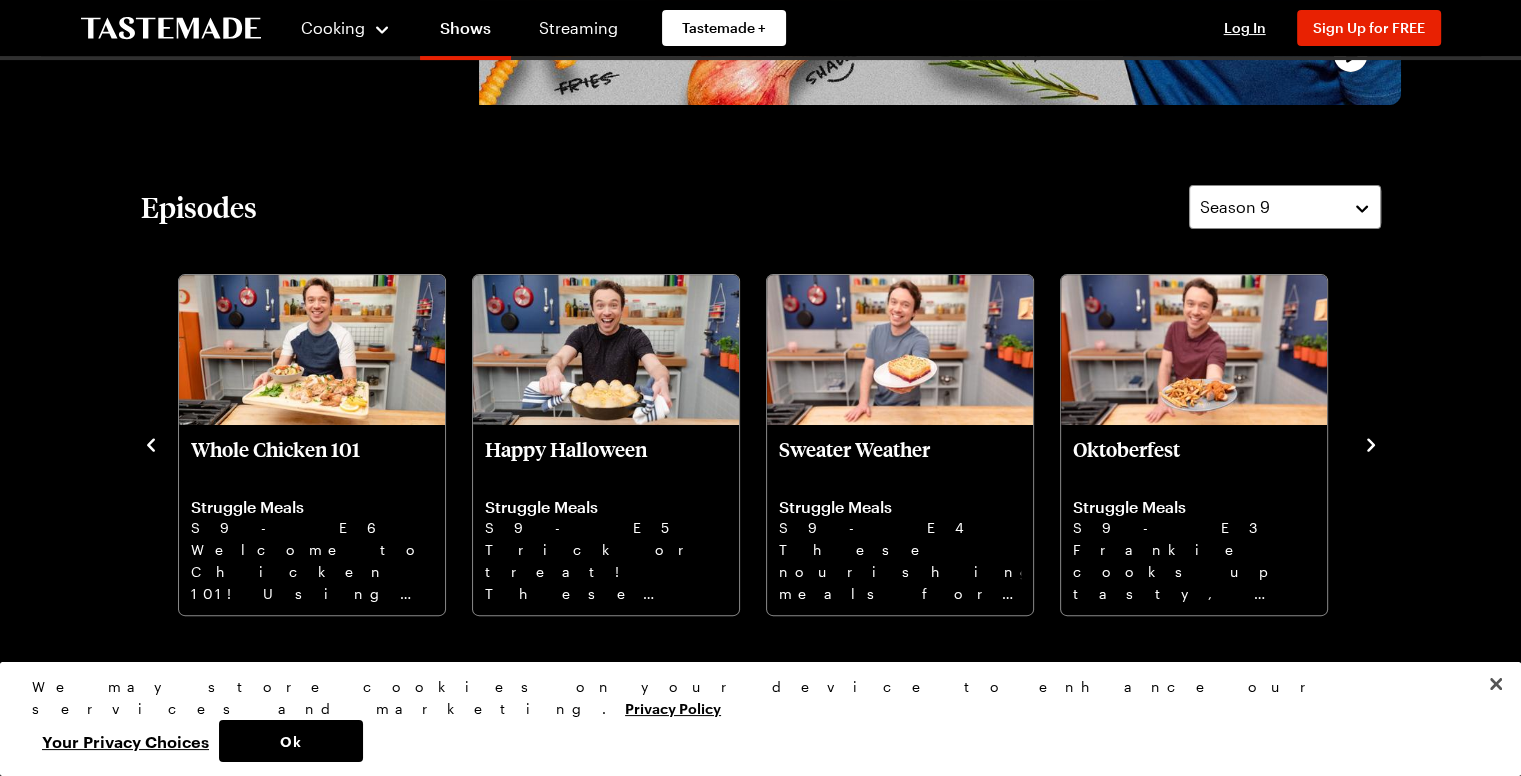 click 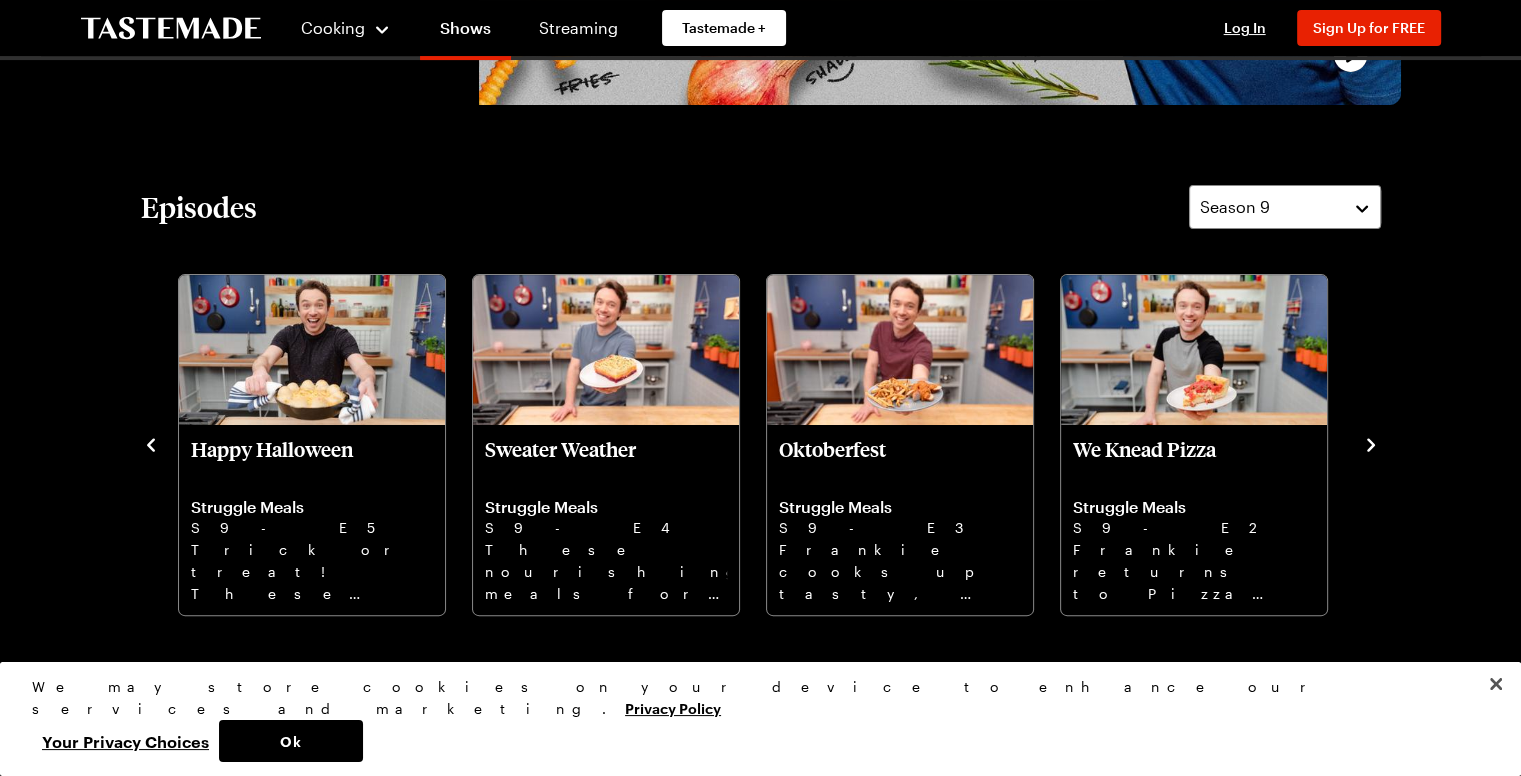 click on "[NUMBER]th Episode Struggle Meals S9 - E12 [NAME] celebrates the [NUMBER]th episode of Struggle Meals with a look back on memorable moments. Breakfast for Dinner Struggle Meals S9 - E11 If breakfast is the most important meal of the day, why not eat it for dinner too? Thanksgiving Leftovers Struggle Meals S9 - E10 Reinvent those endless Thanksgiving leftovers with revamped dishes the family will love. Grubby Good Food Struggle Meals S9 - E9 Send your taste buds on a flavorful food tour without leaving the Struggle Kitchen. Meals Under $[NUMBER] Struggle Meals S9 - E8 These minimal ingredient recipes are the keys to creating filling, flavorful meals for [NUMBER] people for under $[NUMBER]. [NAME]’s Italian Faves Struggle Meals S9 - E7 [NAME]’s goes back to his roots with these Italian recipes that even his Nonno would love. Whole Chicken [NUMBER]1 Struggle Meals S9 - E6 Welcome to Chicken [NUMBER]1! Using a whole chicken, make three complete meals that feed the entire family. Happy Halloween Struggle Meals S9 - E5 Sweater Weather Struggle Meals" at bounding box center [761, 443] 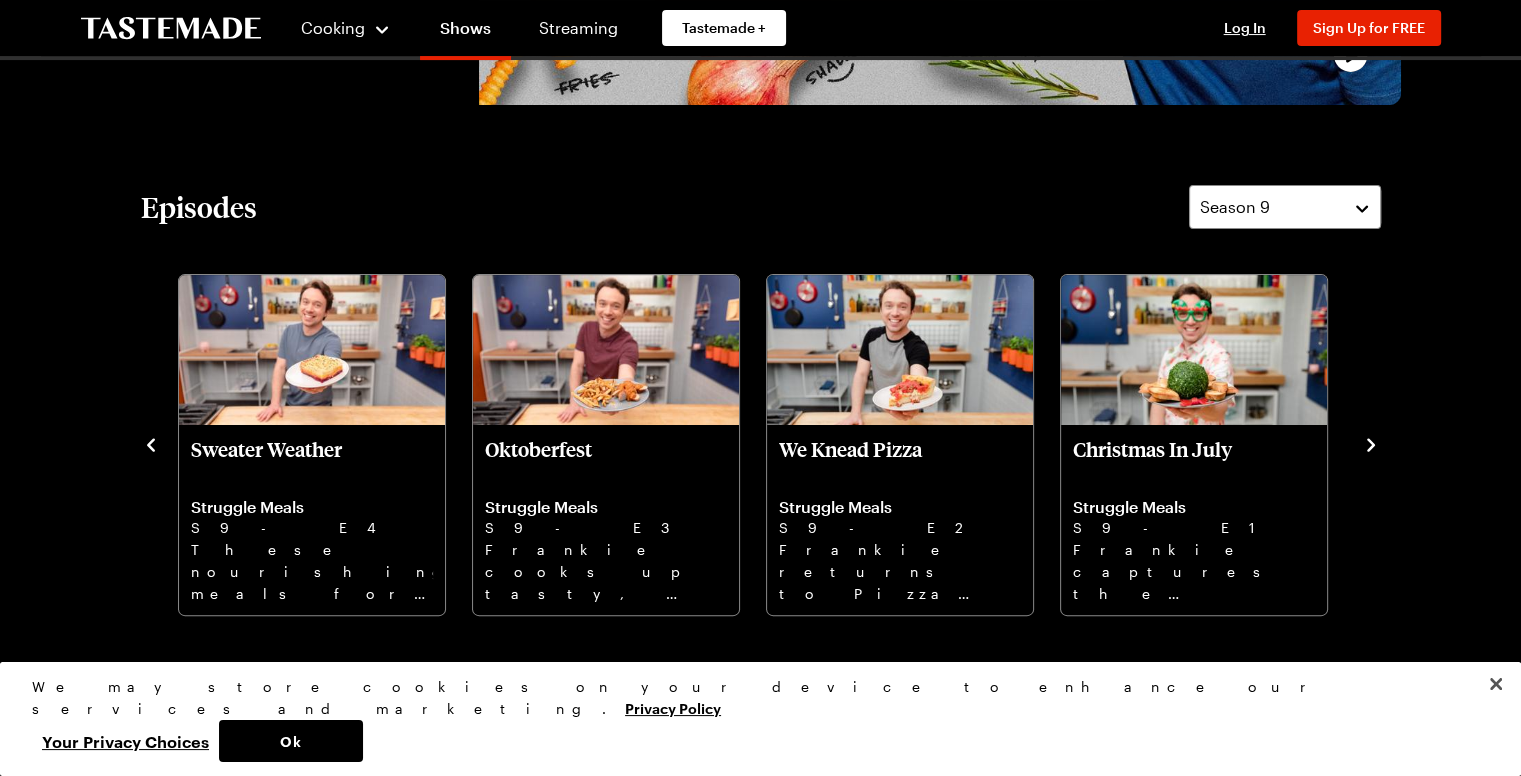 click 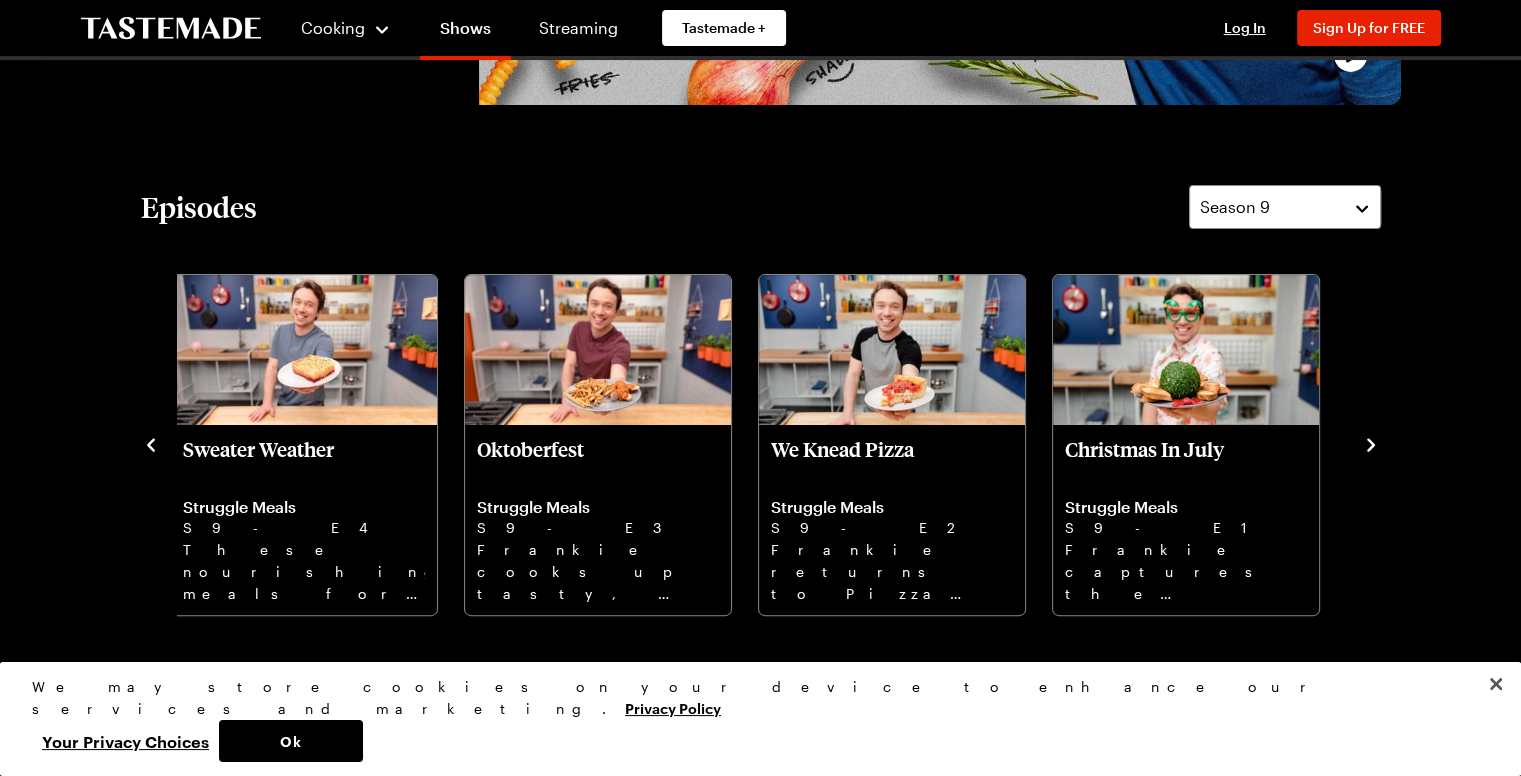 click 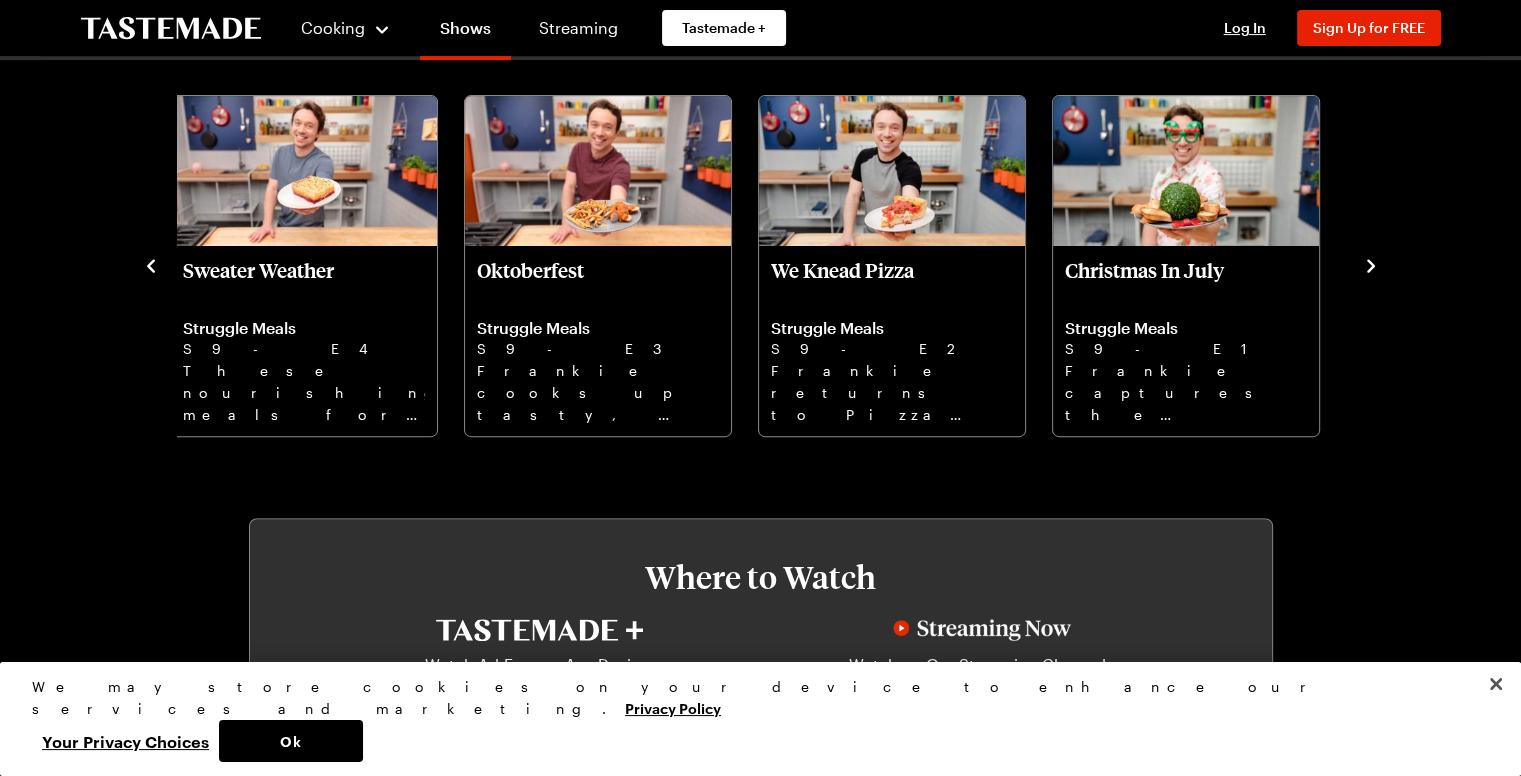 scroll, scrollTop: 0, scrollLeft: 0, axis: both 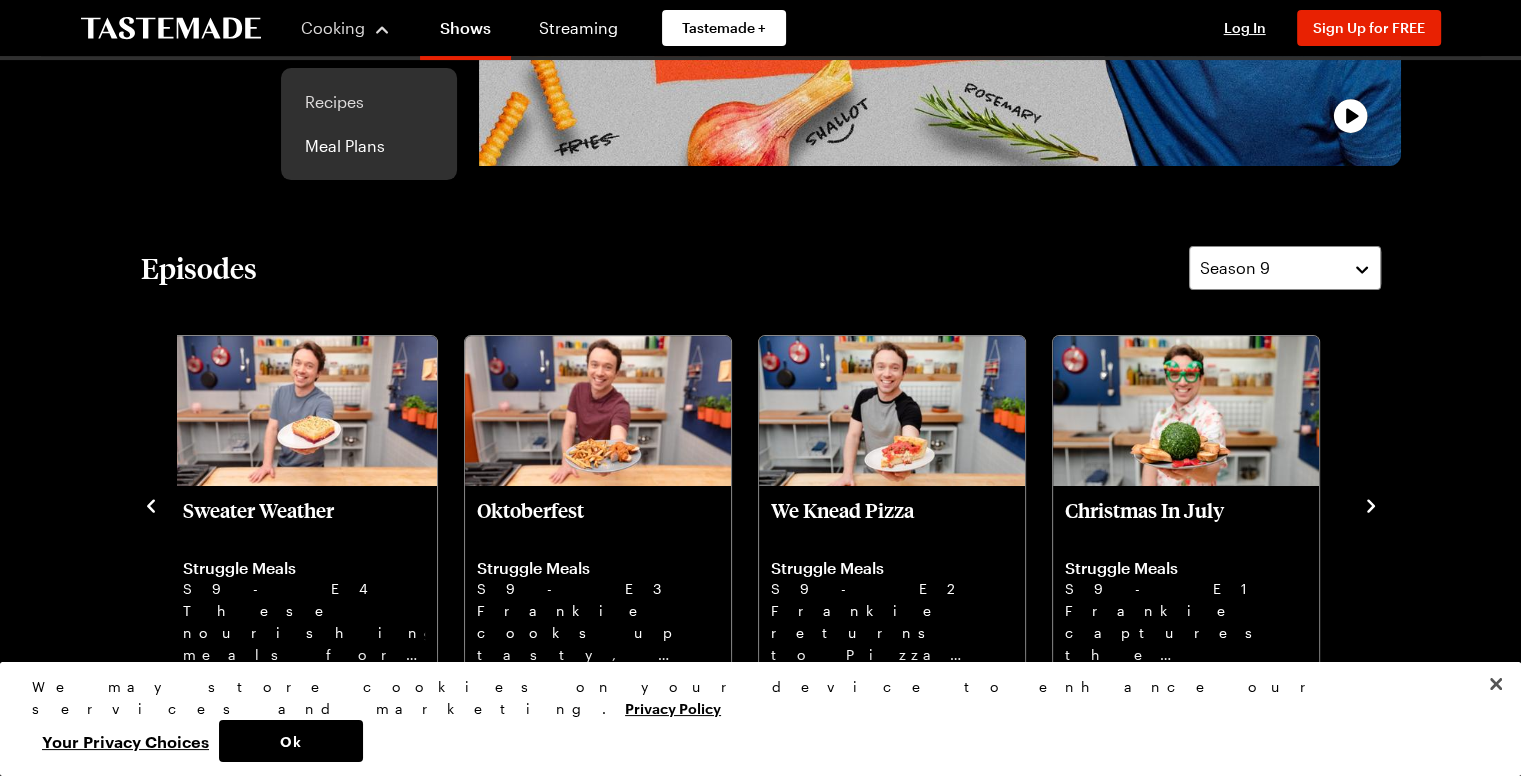 click on "Recipes" at bounding box center [369, 102] 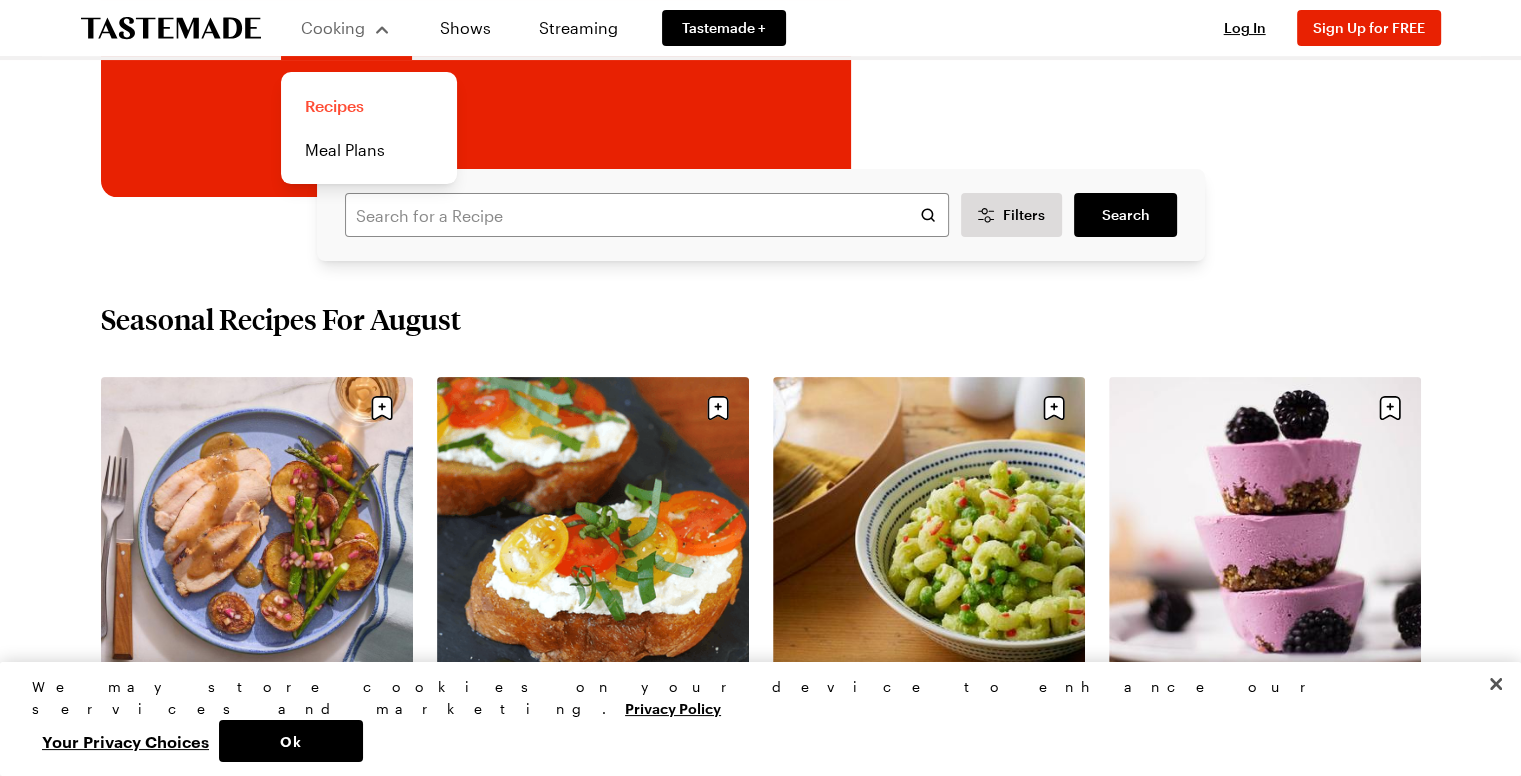 scroll, scrollTop: 0, scrollLeft: 0, axis: both 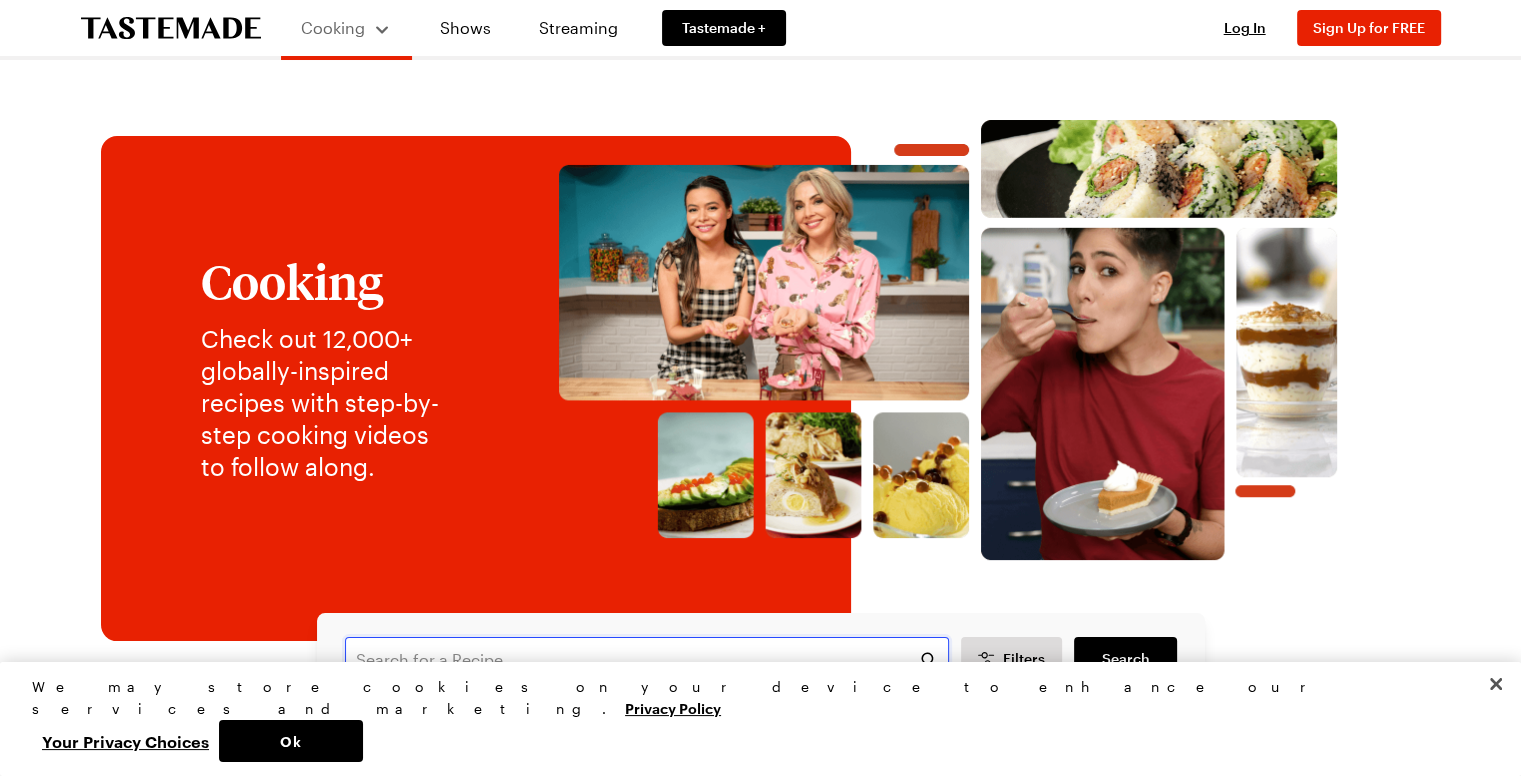 click at bounding box center (647, 659) 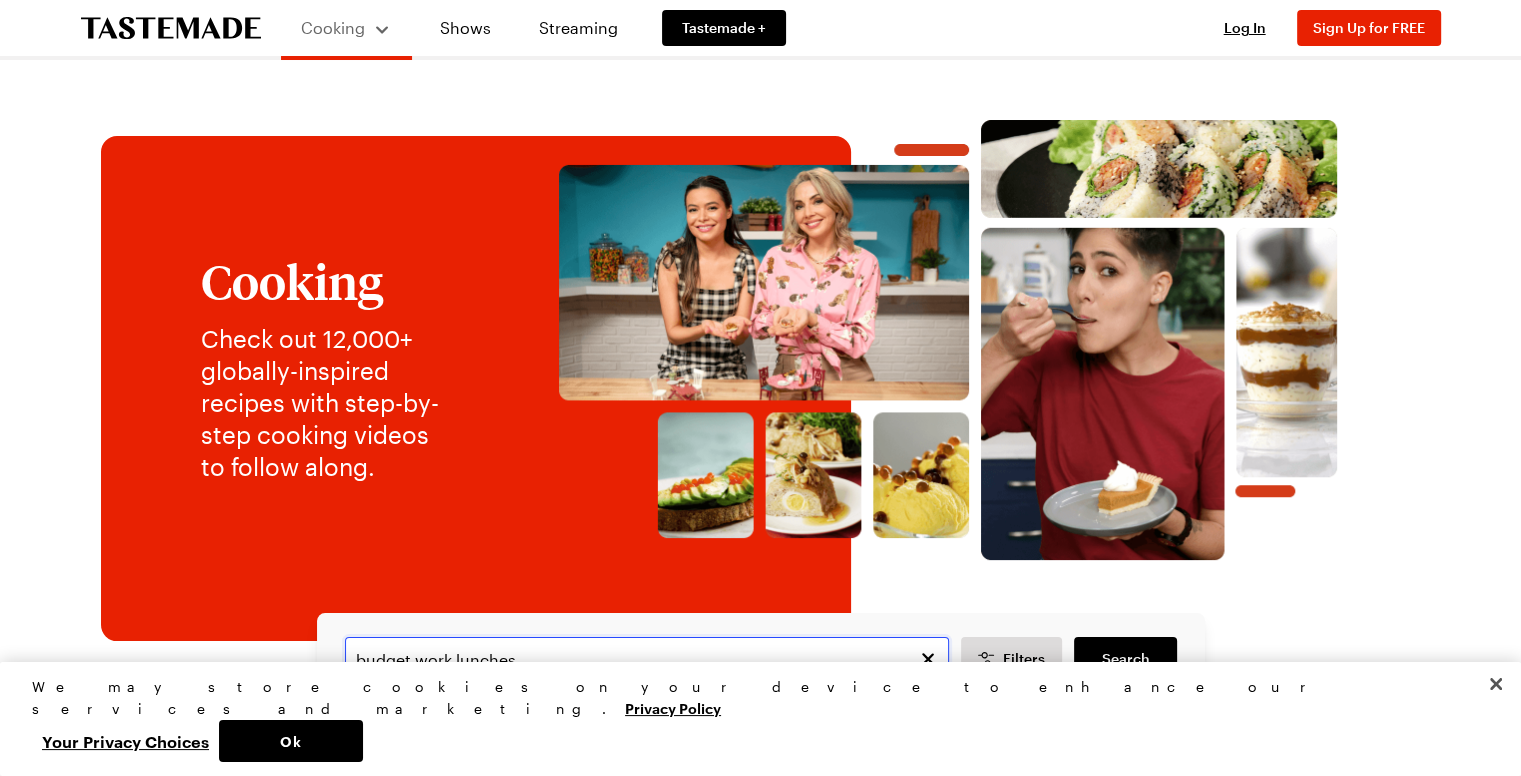type on "budget work lunches" 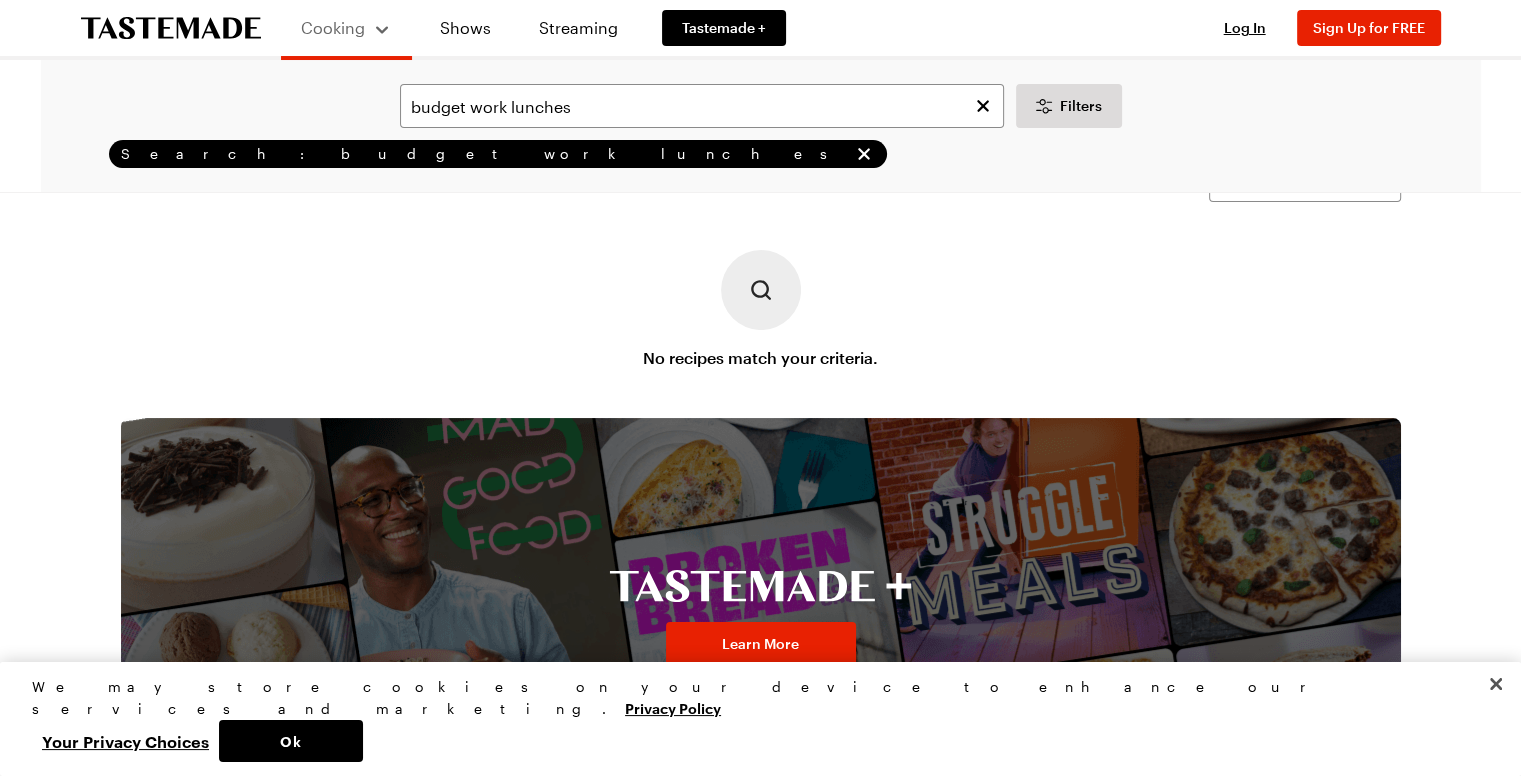 scroll, scrollTop: 0, scrollLeft: 0, axis: both 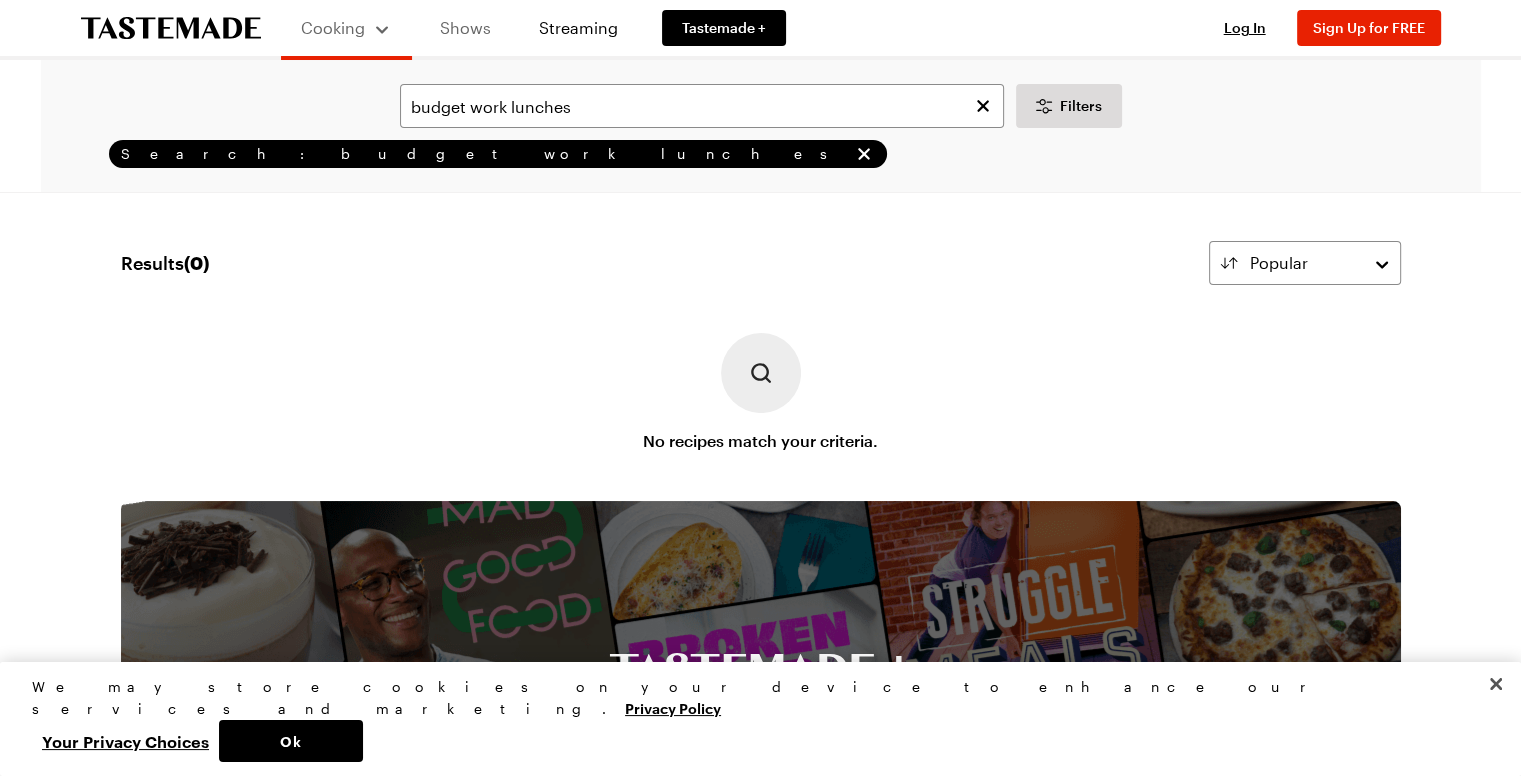 click on "Shows" at bounding box center (465, 28) 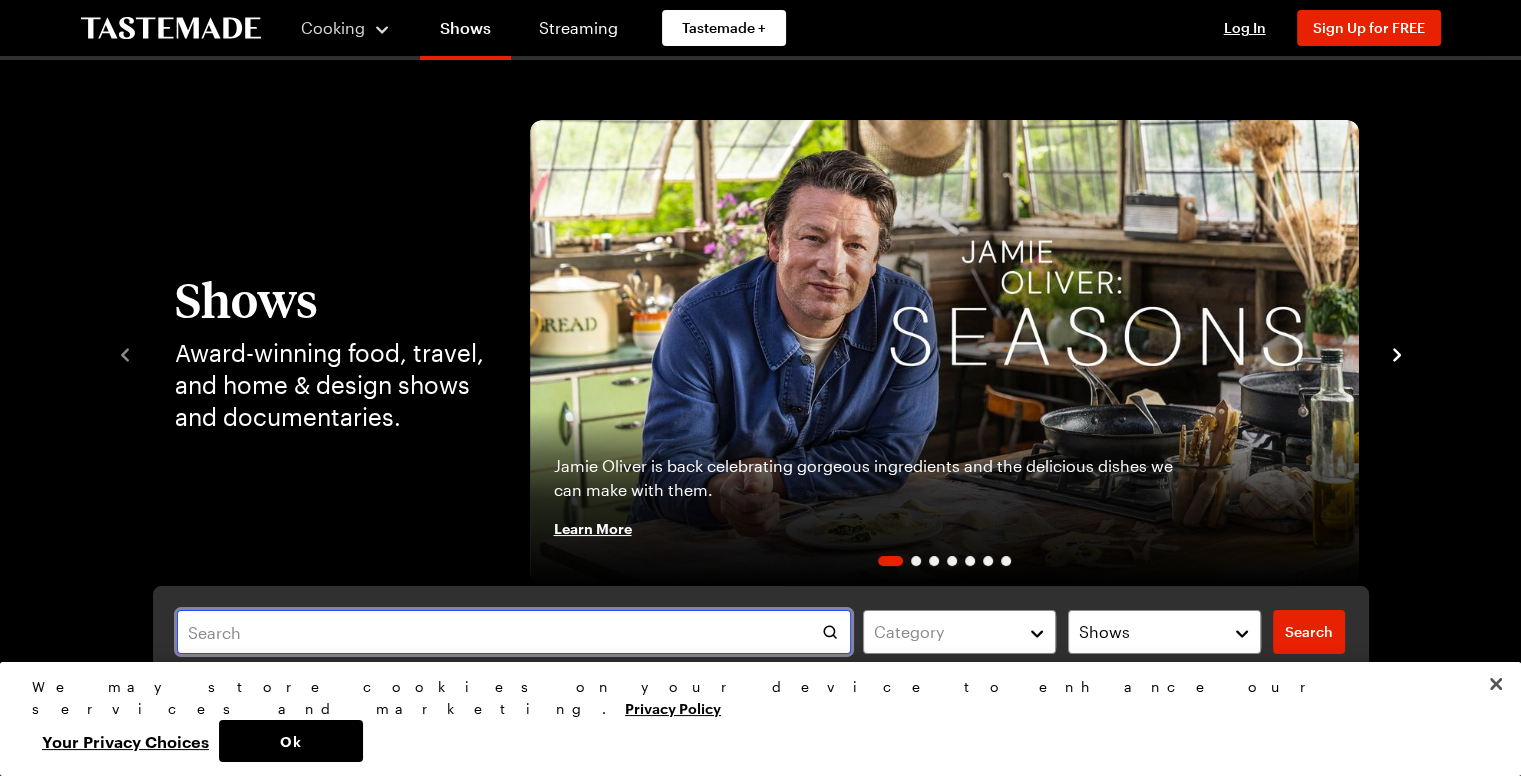 click at bounding box center [514, 632] 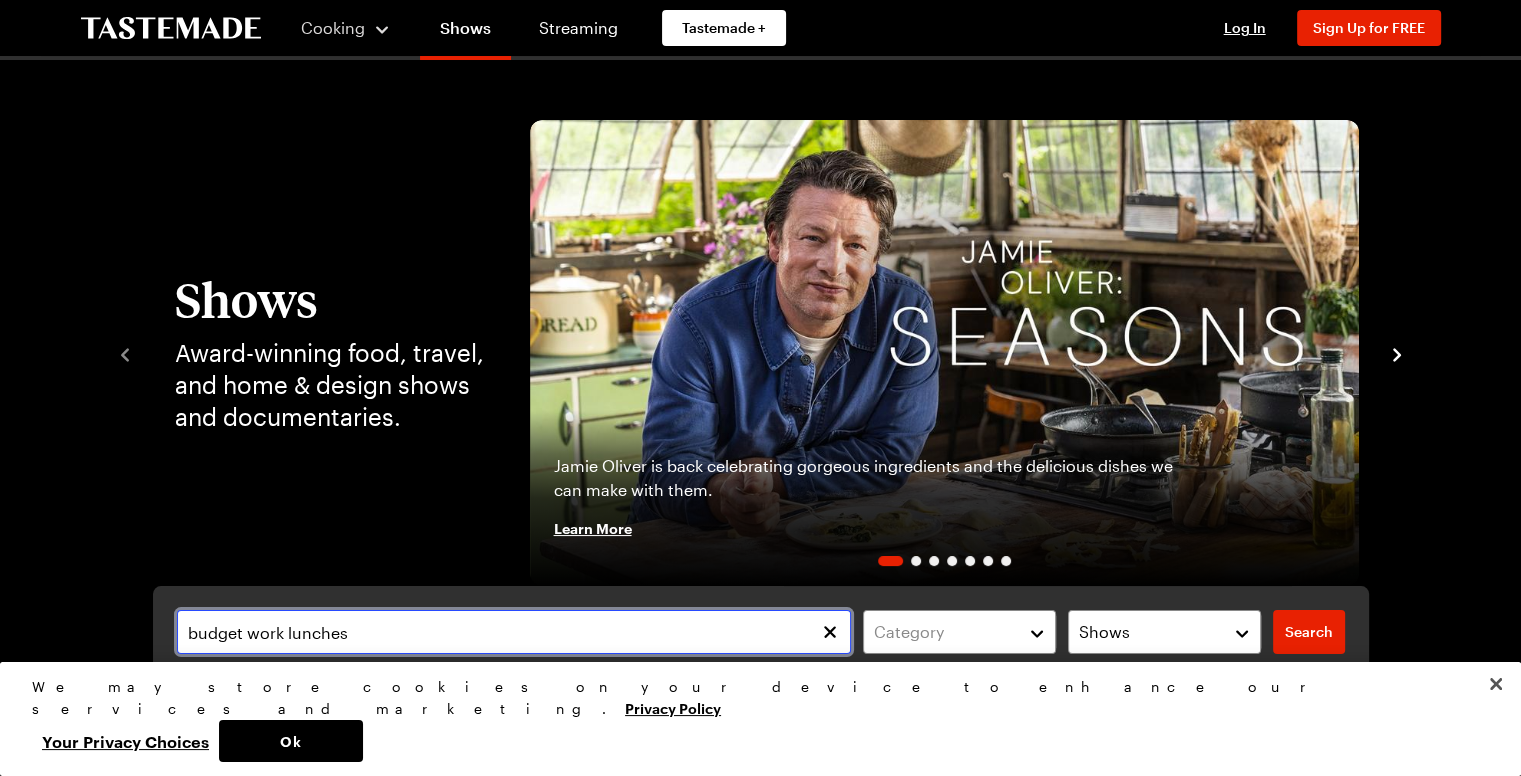 type on "budget work lunches" 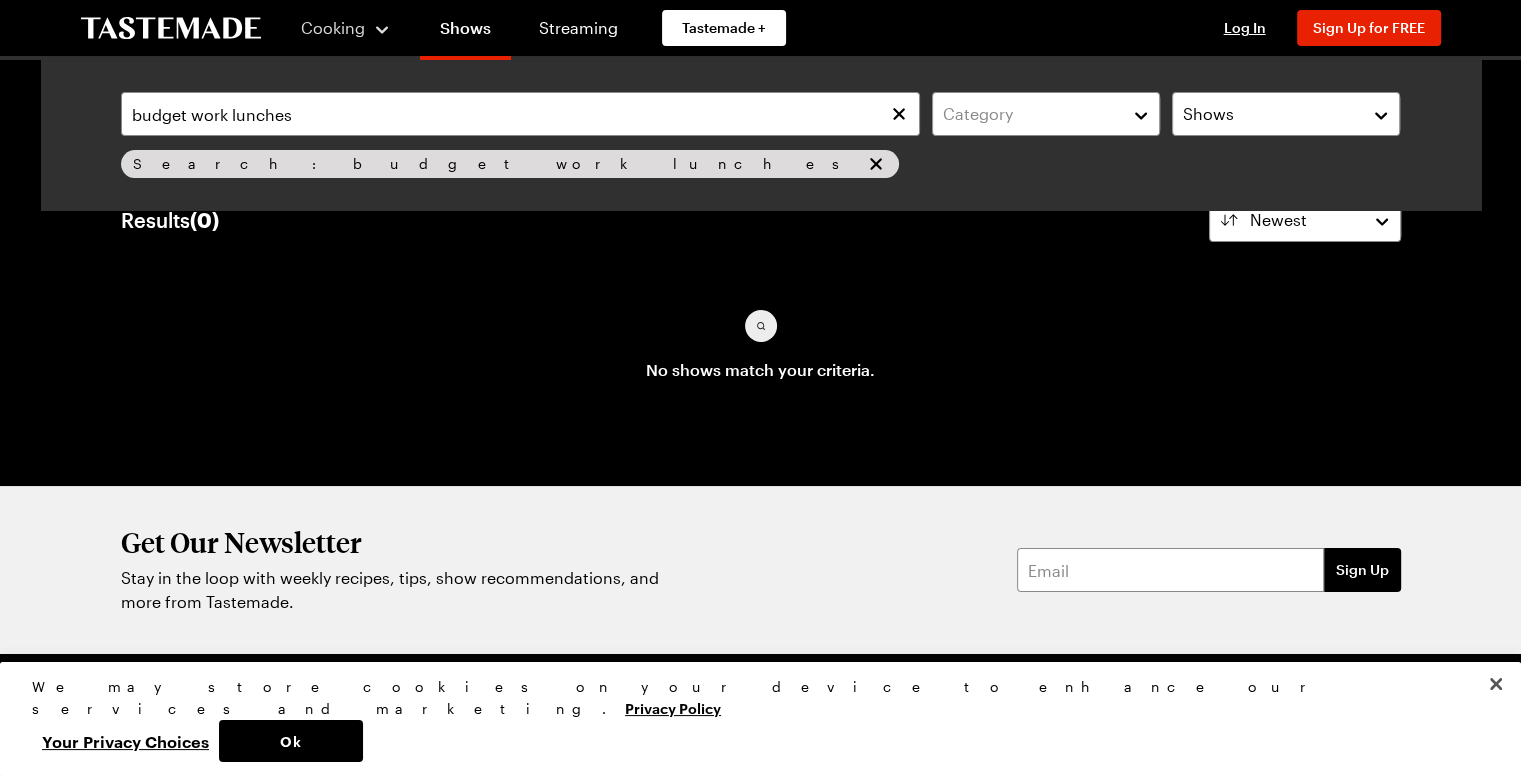 scroll, scrollTop: 0, scrollLeft: 0, axis: both 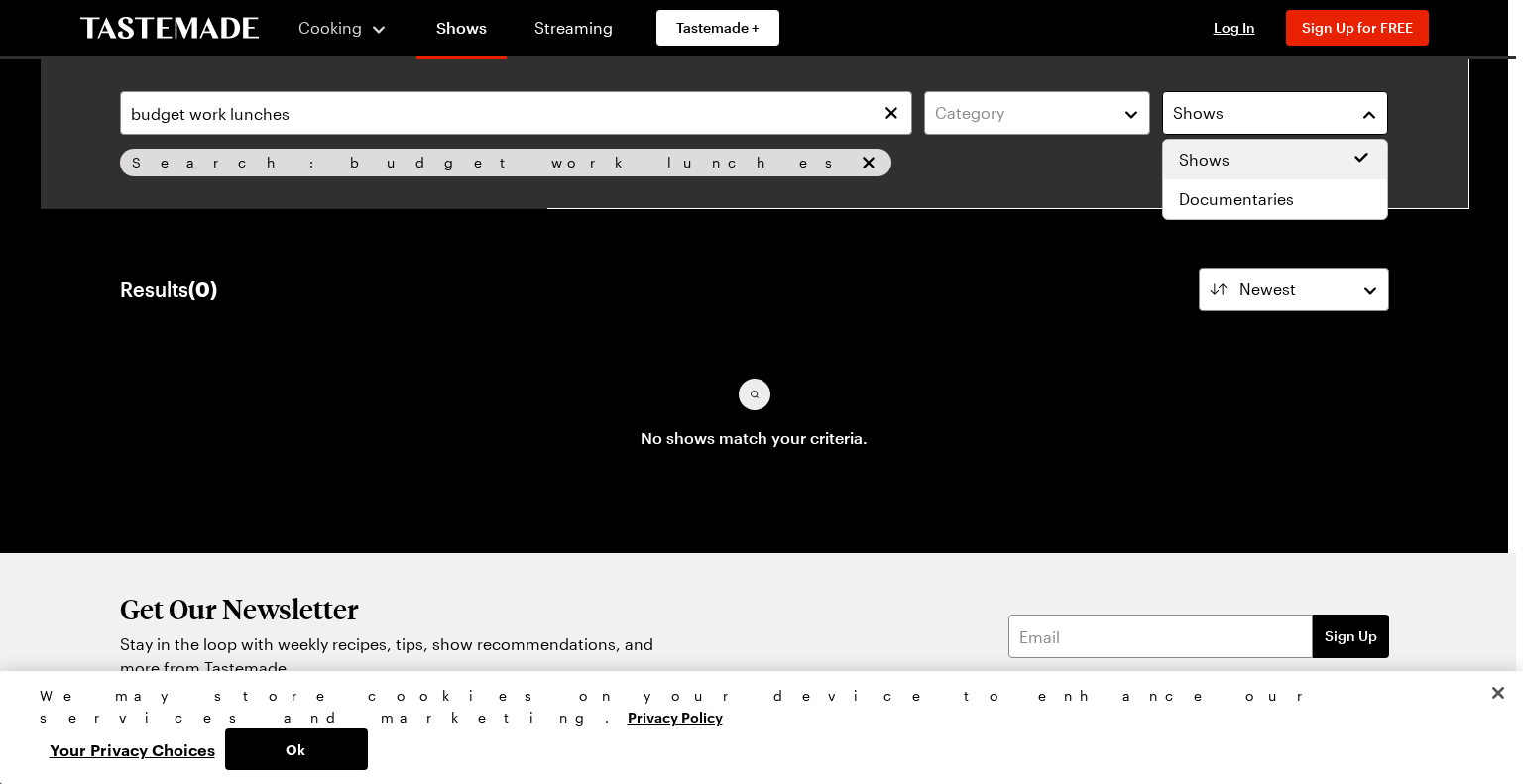 click on "Shows" at bounding box center (1275, 113) 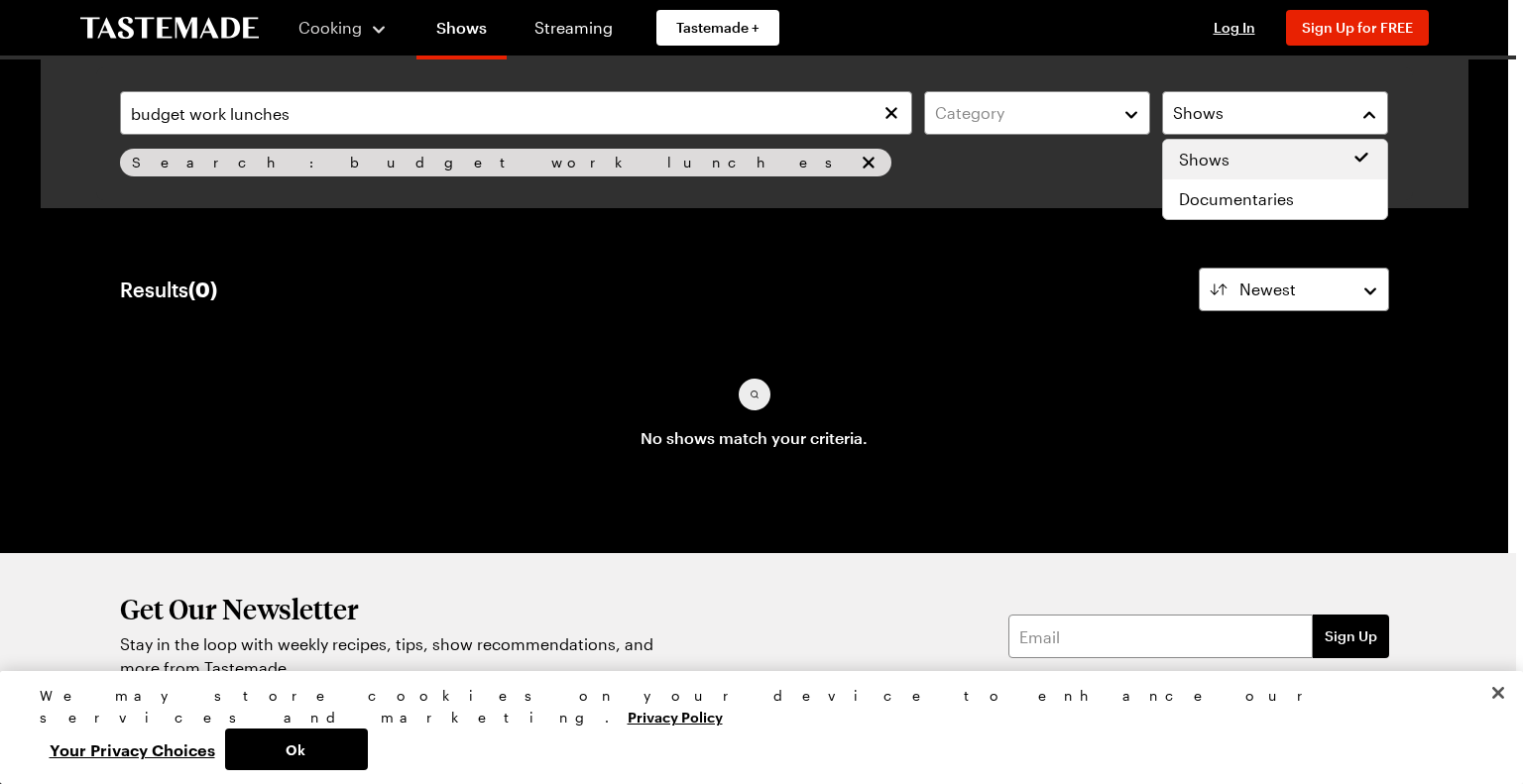 click on "budget work lunches Category Shows Search: budget work lunches Search" at bounding box center [755, 134] 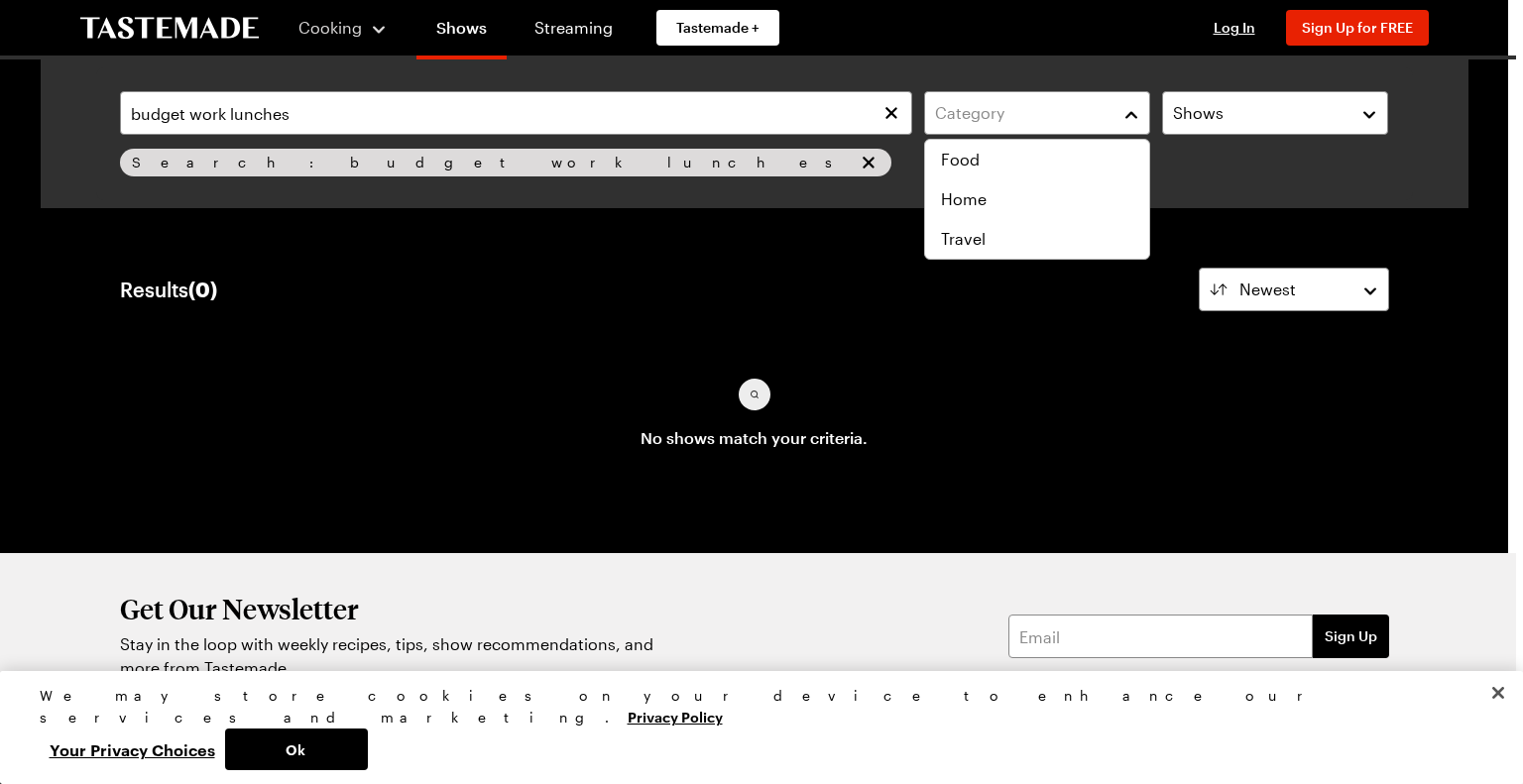 click on "Category" at bounding box center (1022, 113) 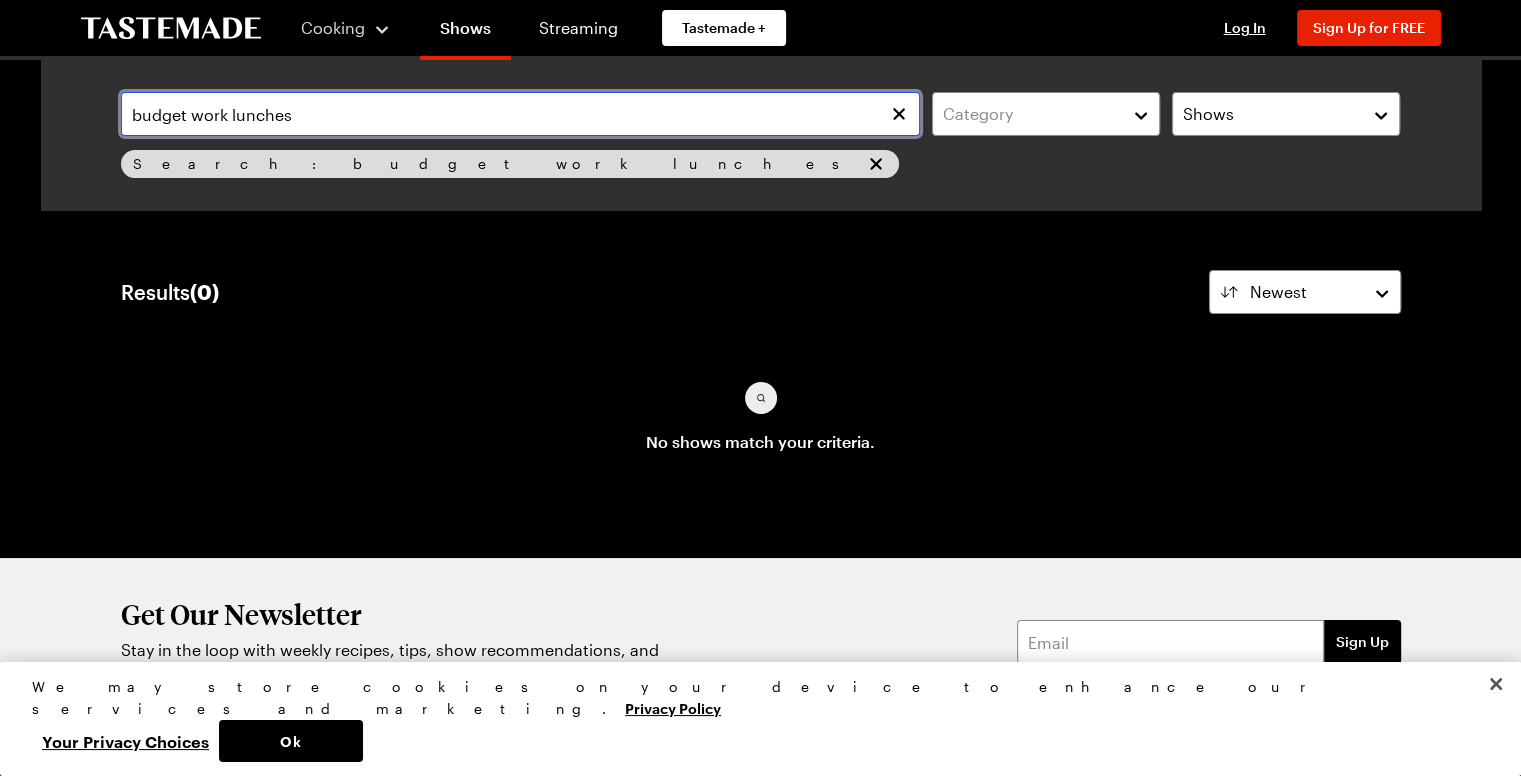 drag, startPoint x: 302, startPoint y: 105, endPoint x: 0, endPoint y: 95, distance: 302.16553 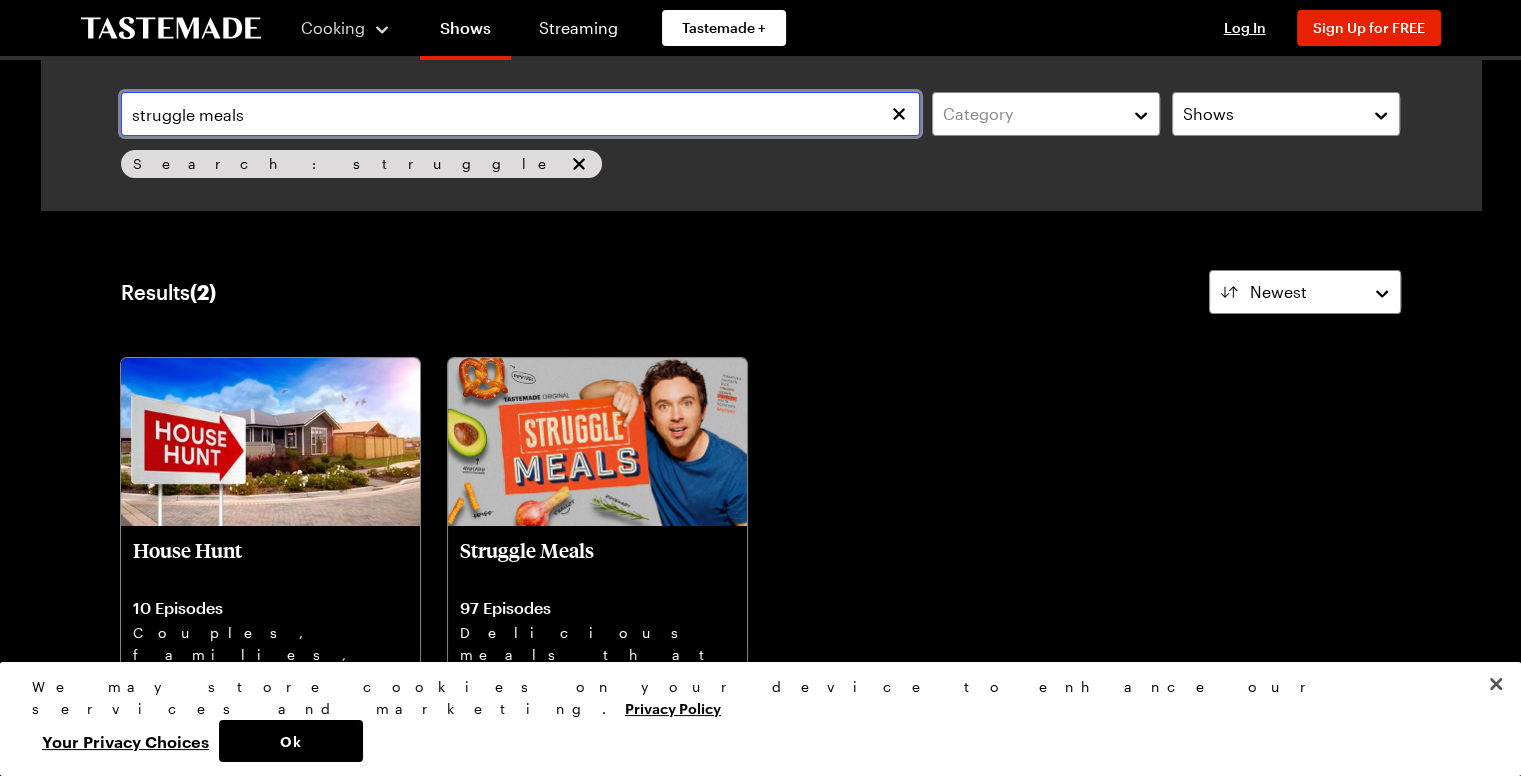 type on "struggle meals" 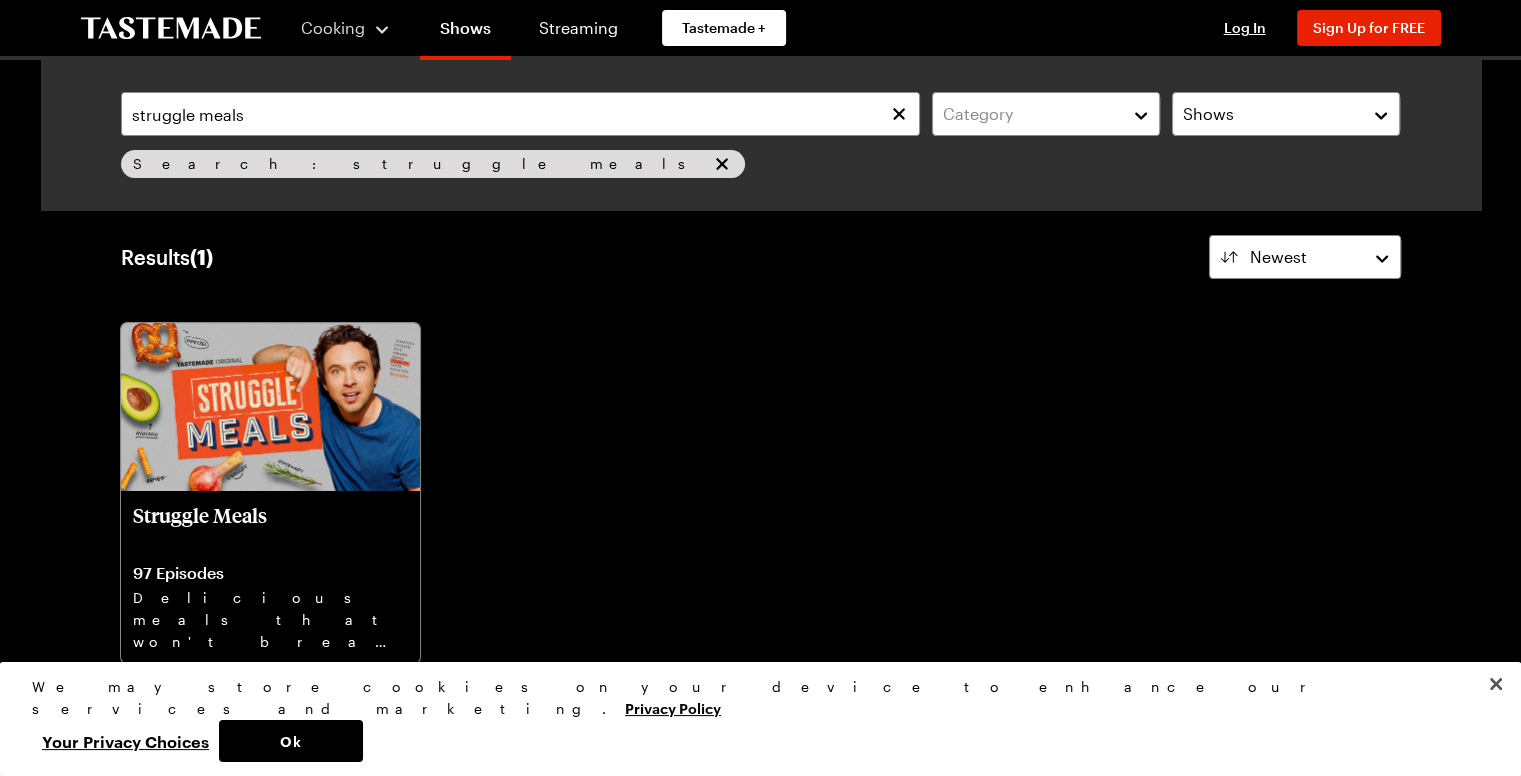 scroll, scrollTop: 0, scrollLeft: 0, axis: both 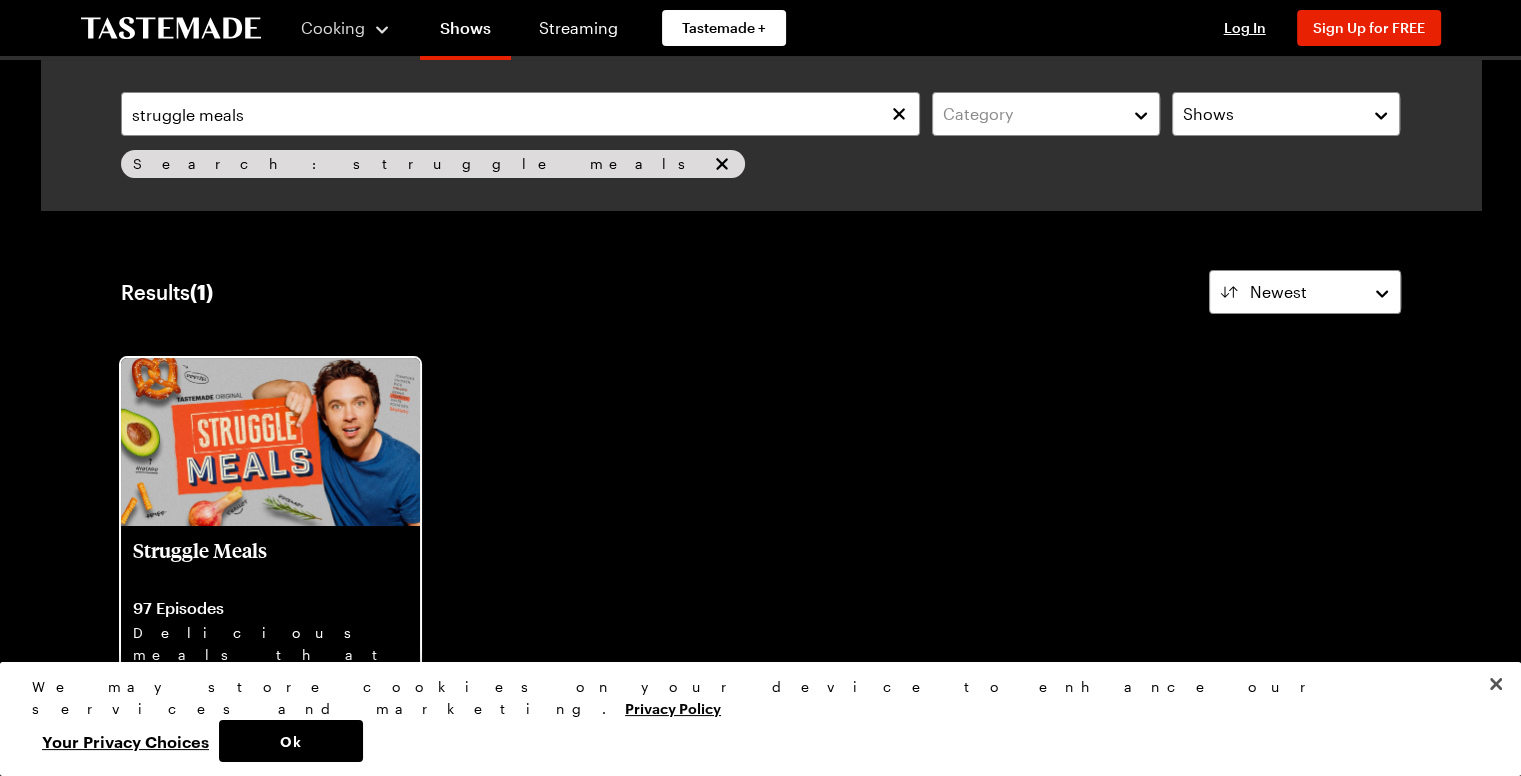 click on "Struggle Meals" at bounding box center [270, 562] 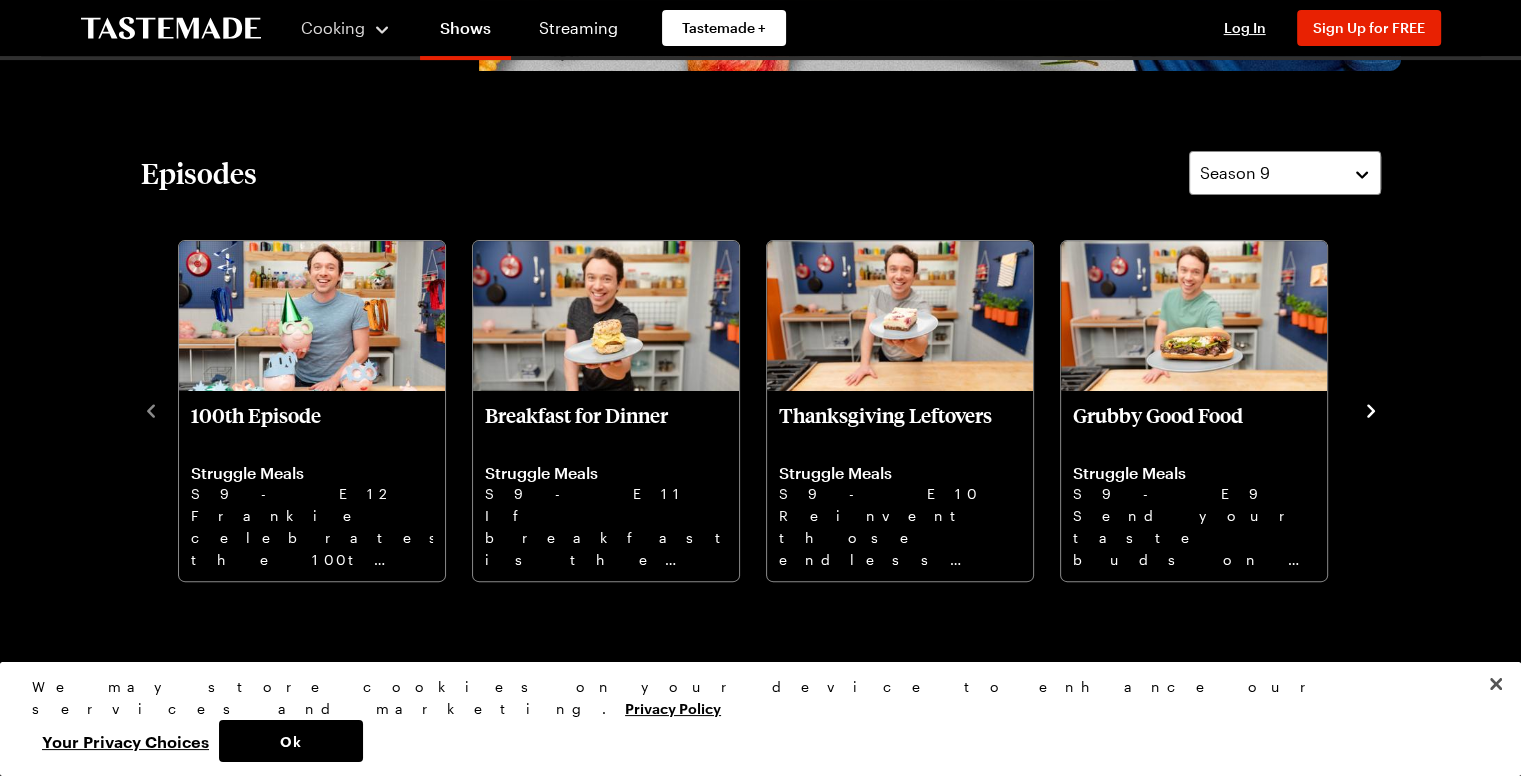 scroll, scrollTop: 538, scrollLeft: 0, axis: vertical 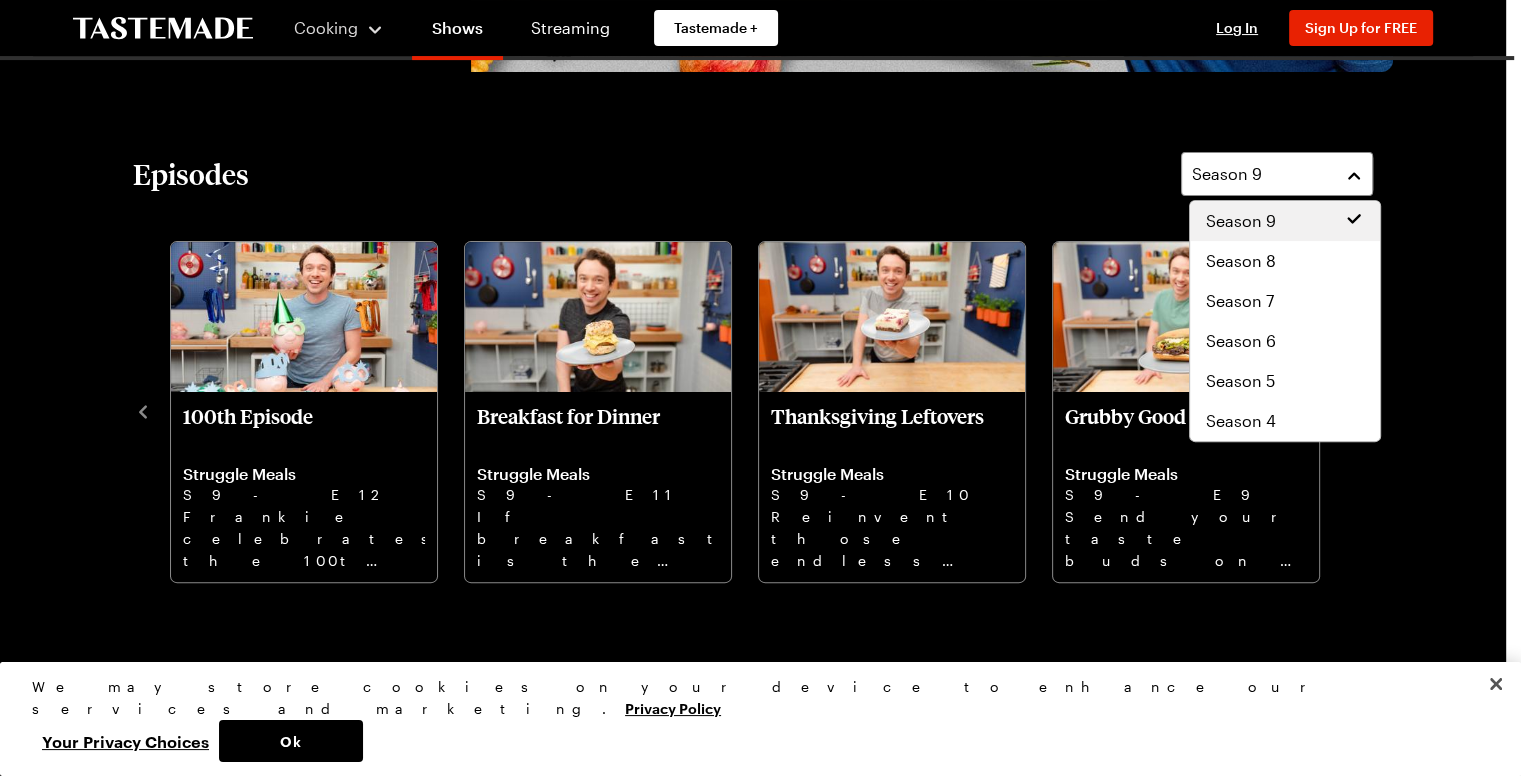 click on "Season 9" at bounding box center [1262, 174] 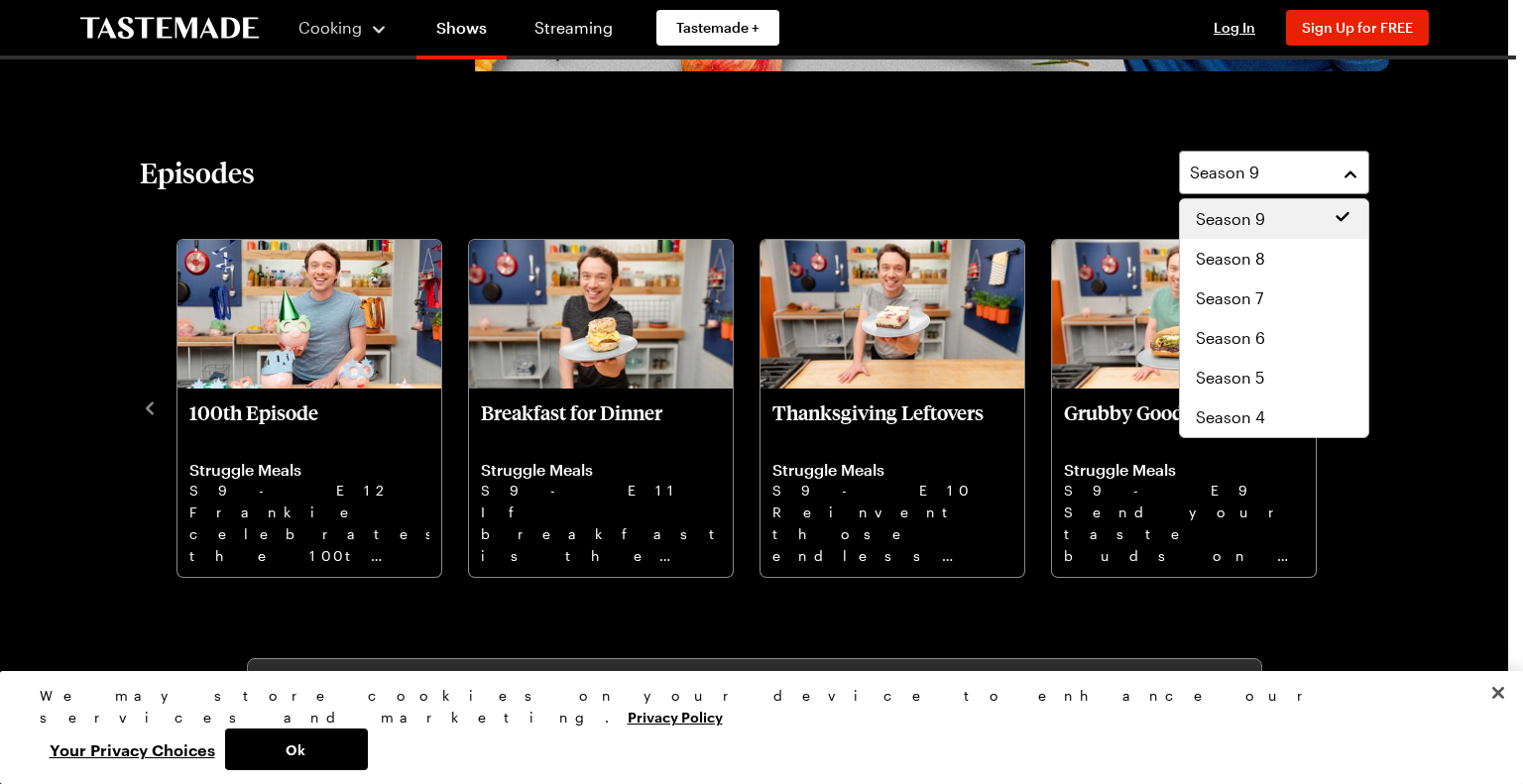 click on "Season 8" at bounding box center [1230, 259] 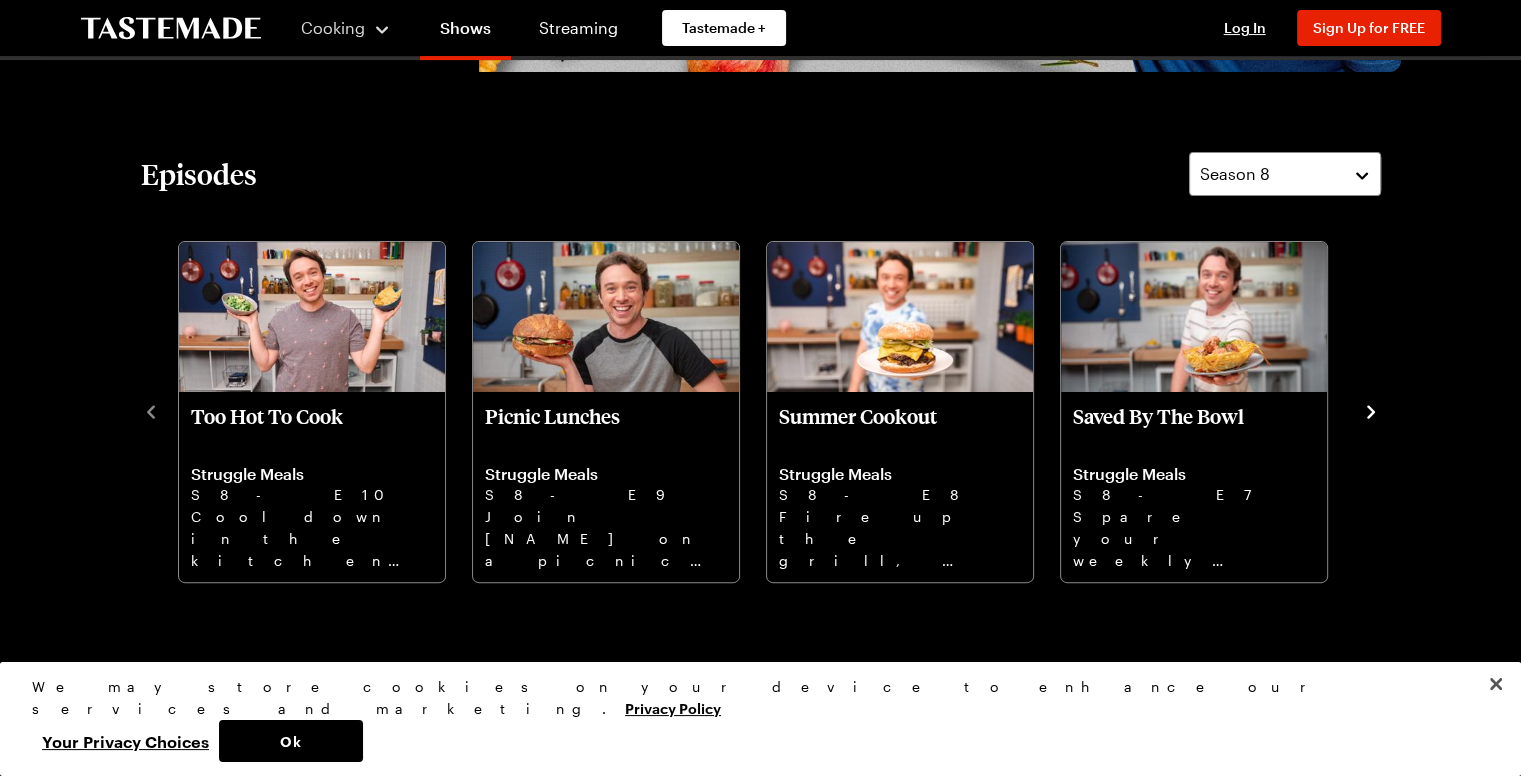click 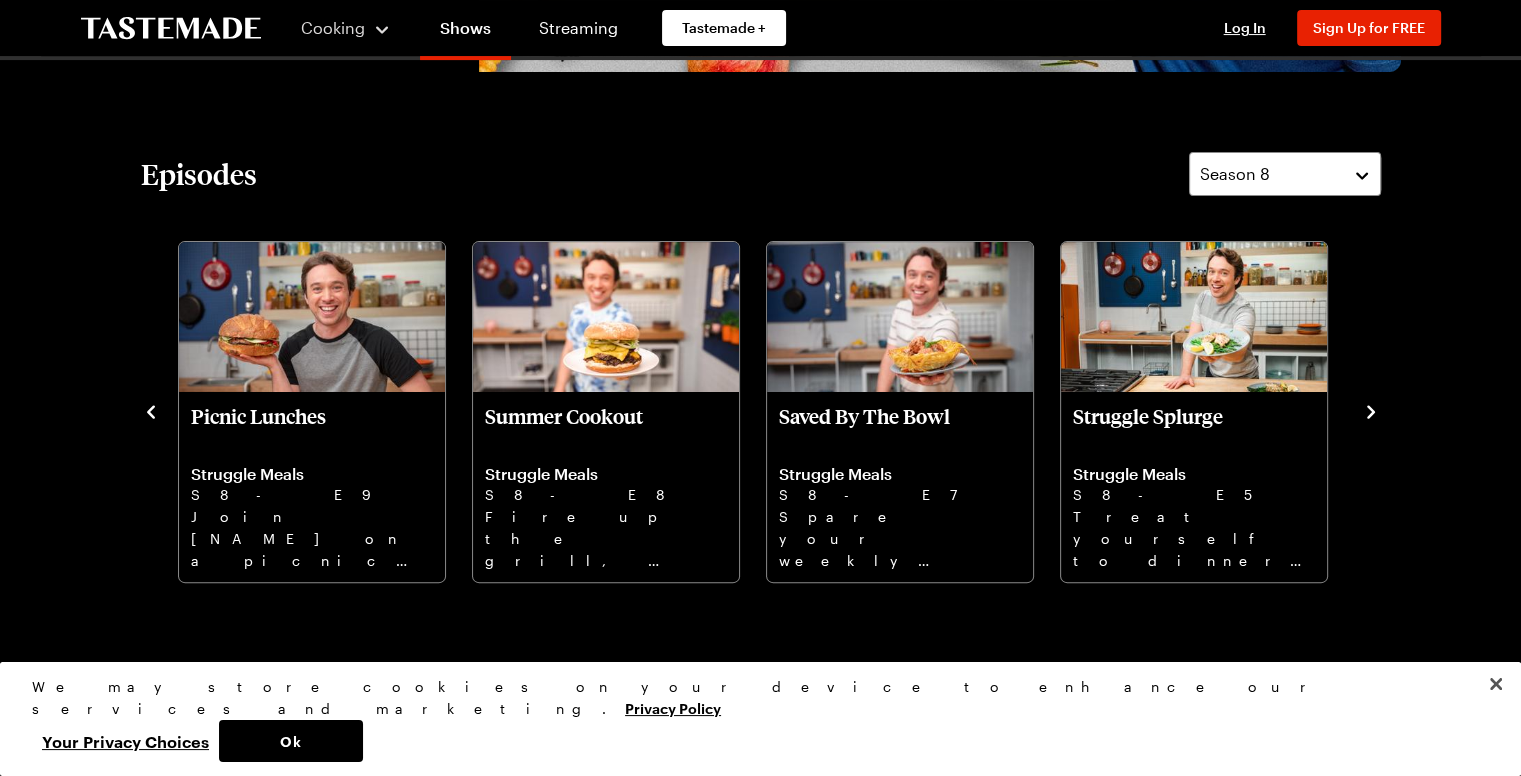 click 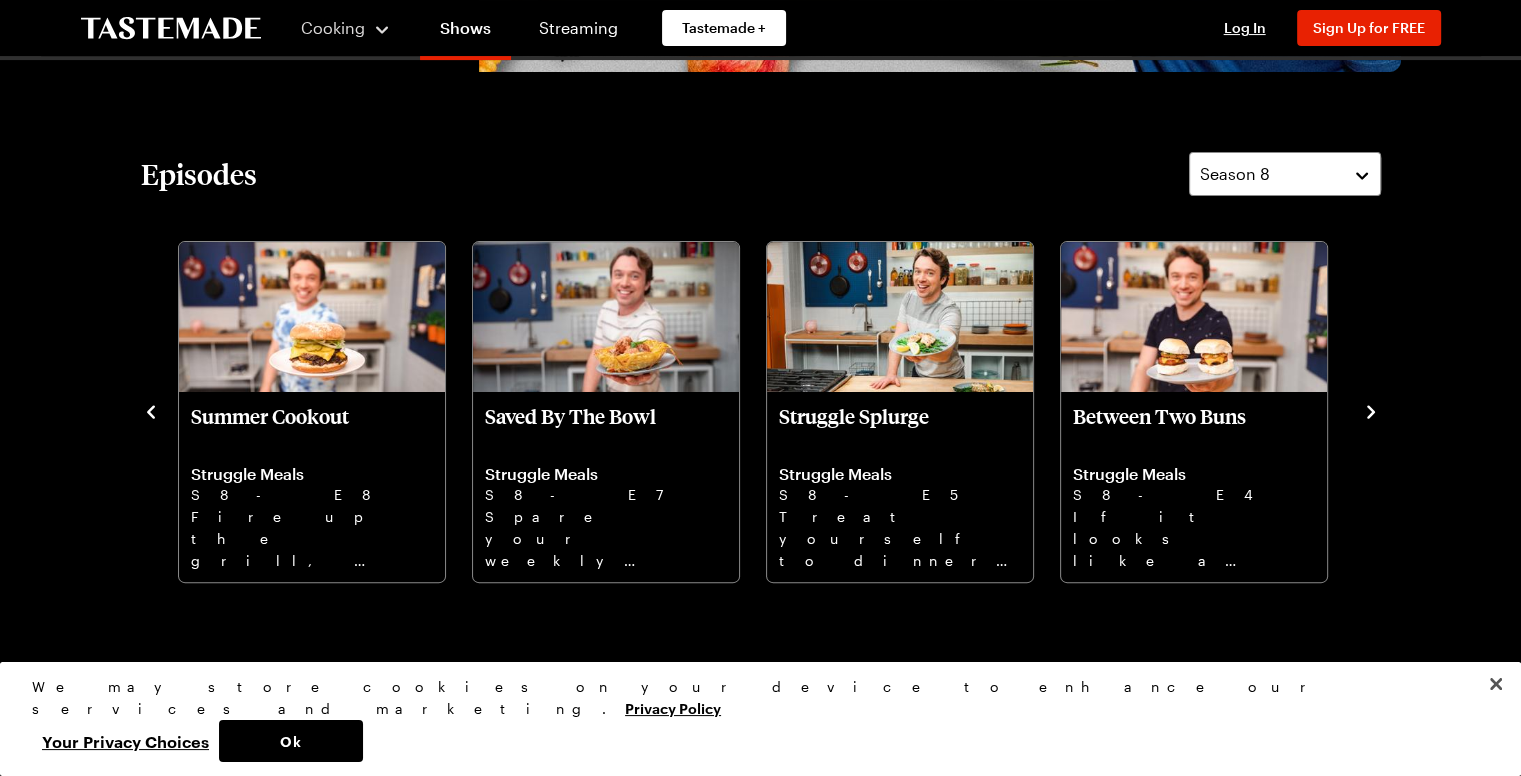 click 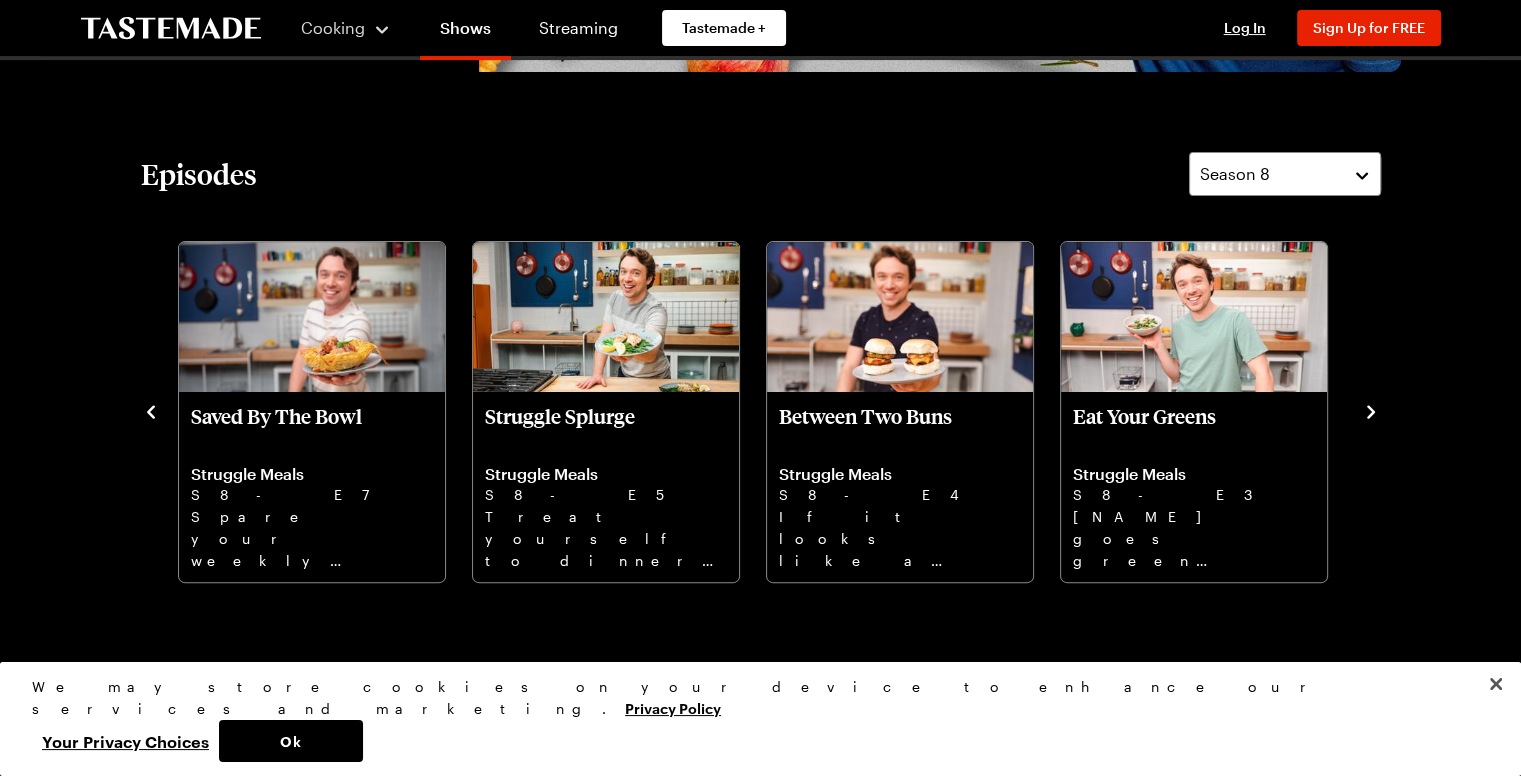 click 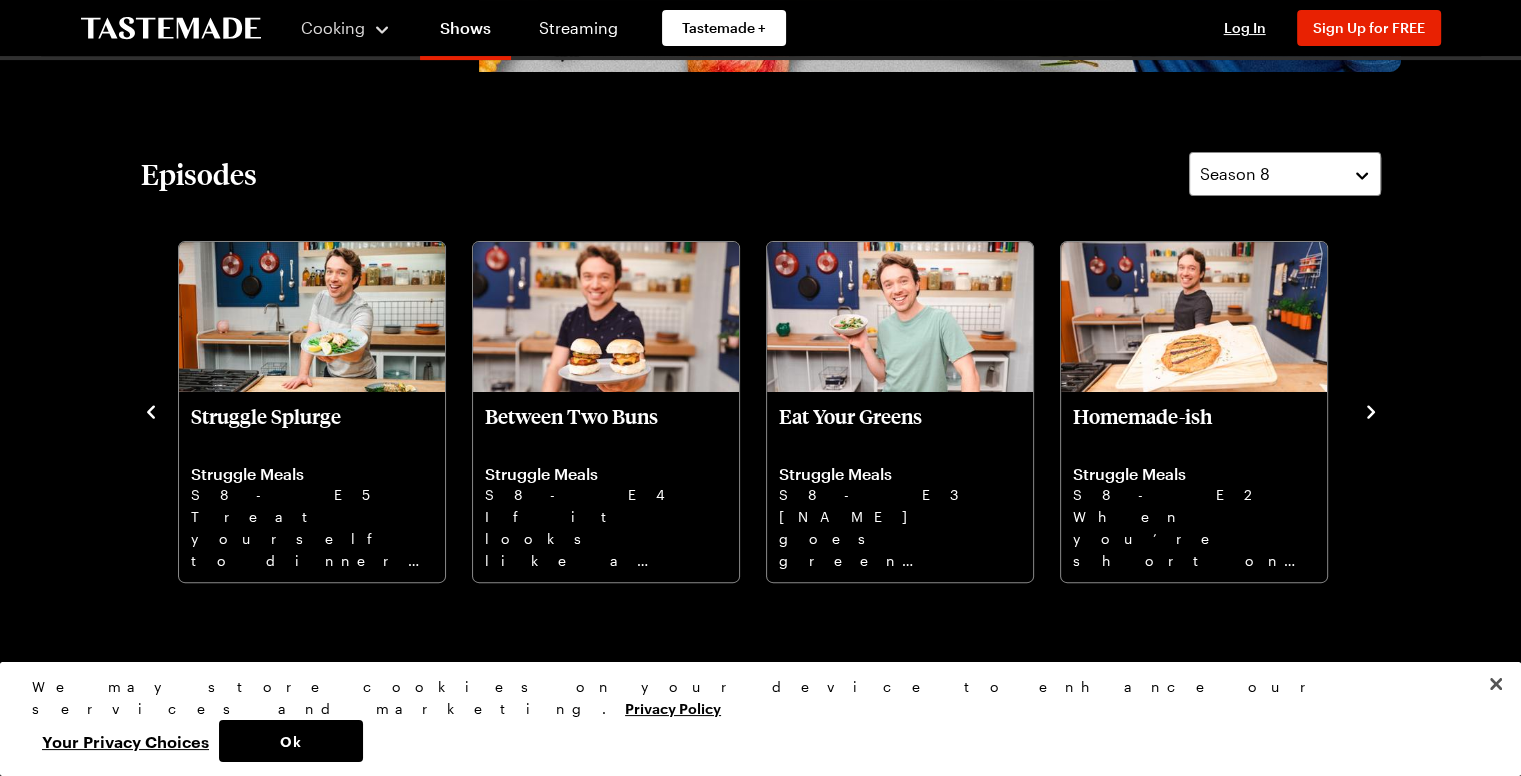 click 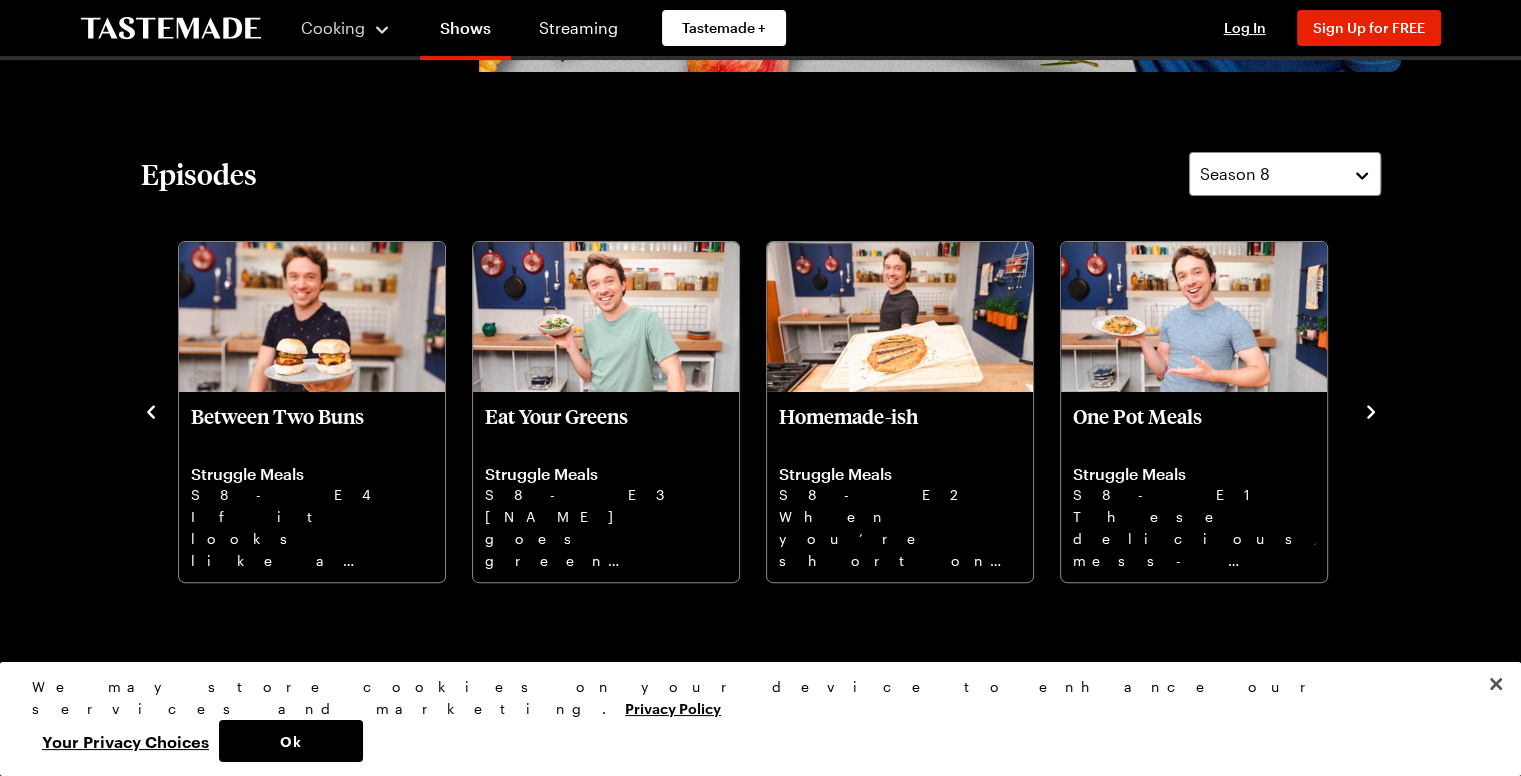 click 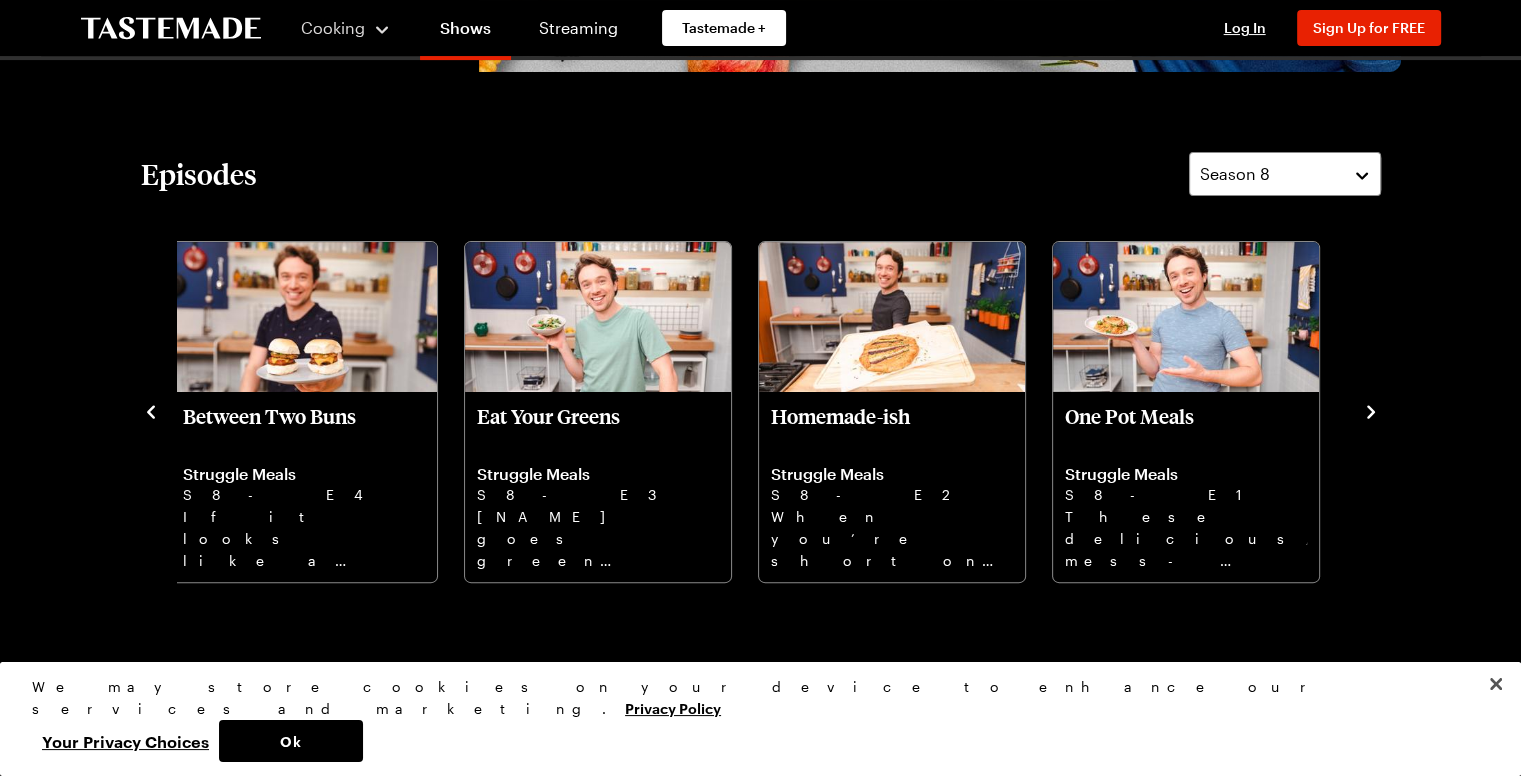 click 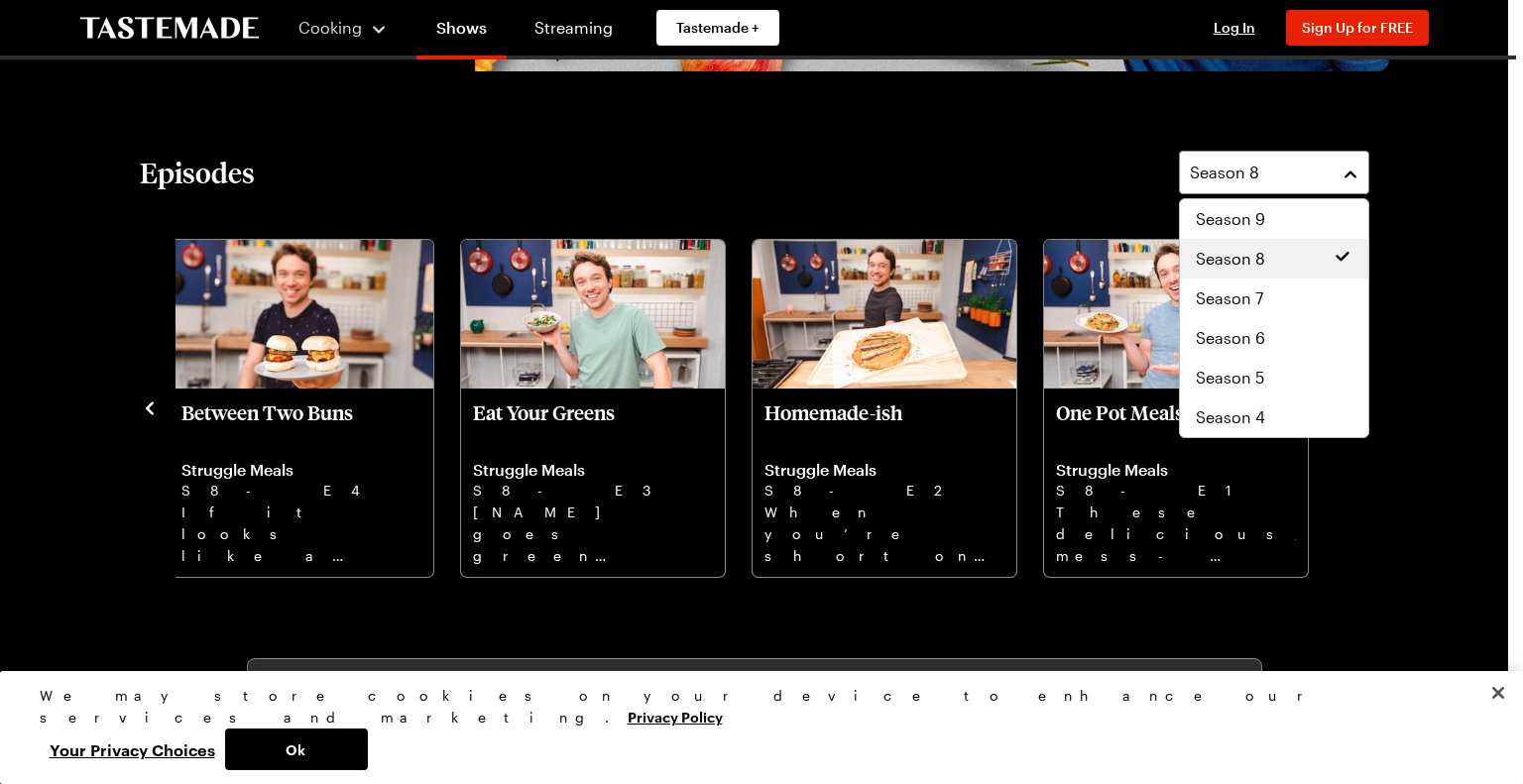 click on "Season 7" at bounding box center (1230, 298) 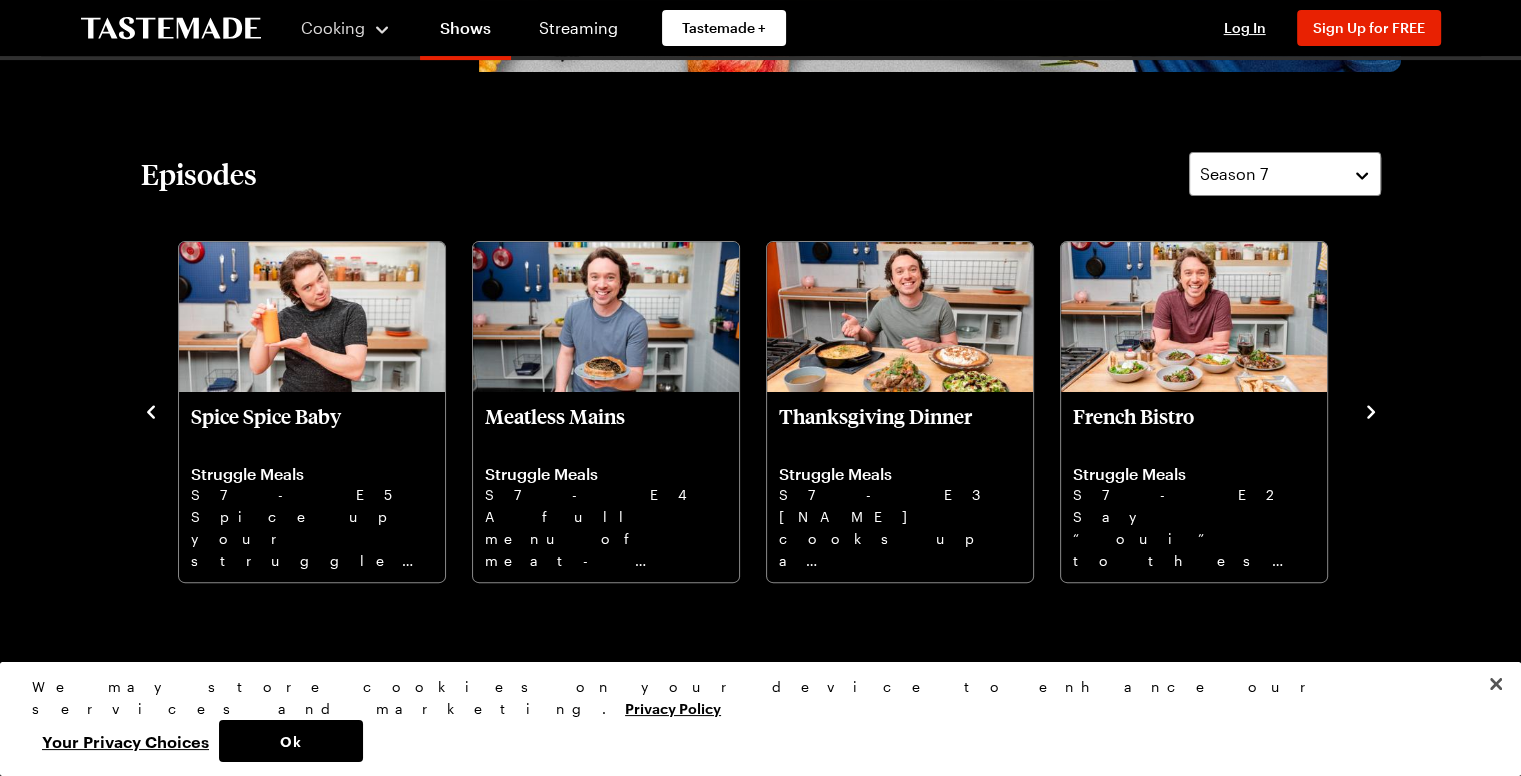 click 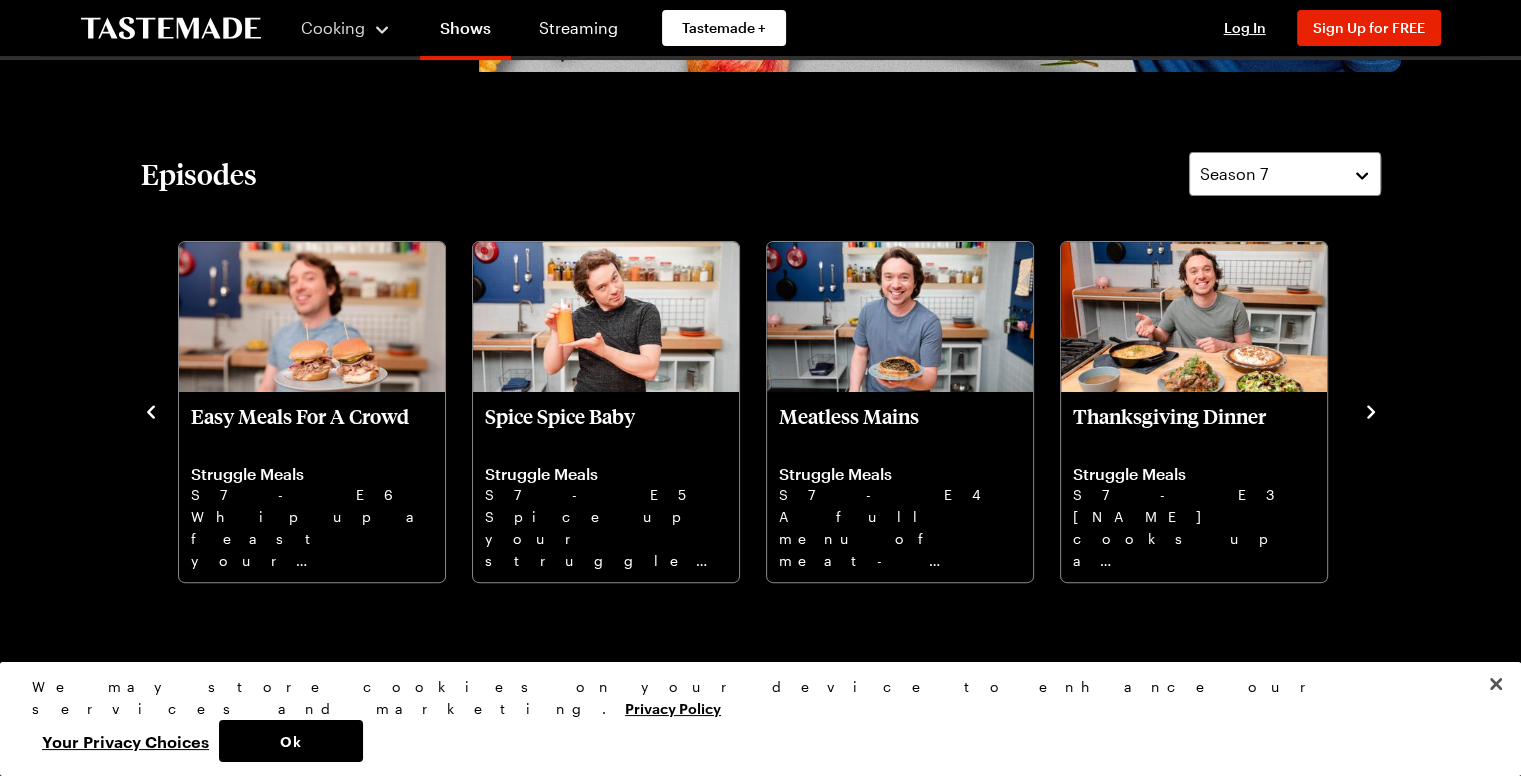 click 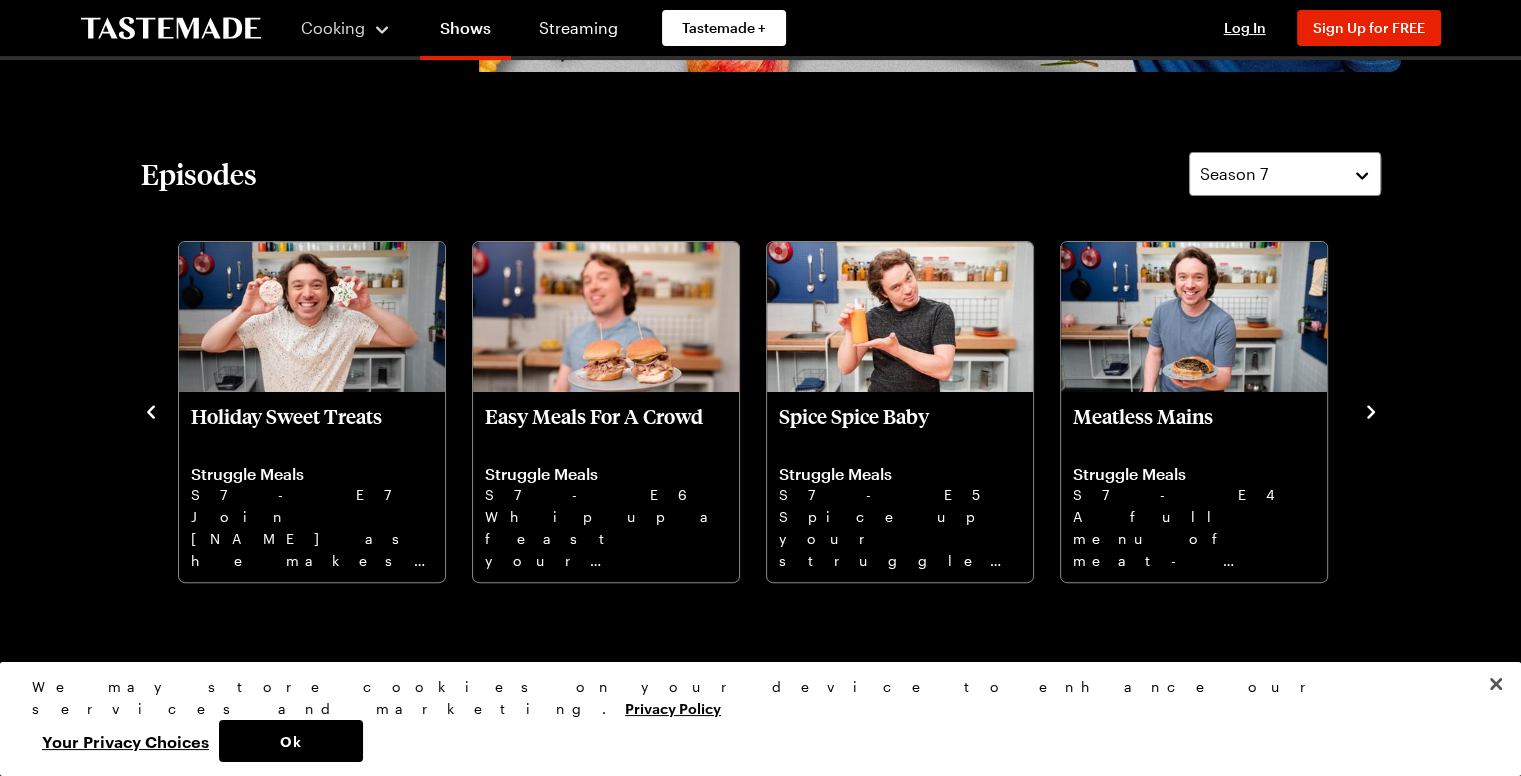 click 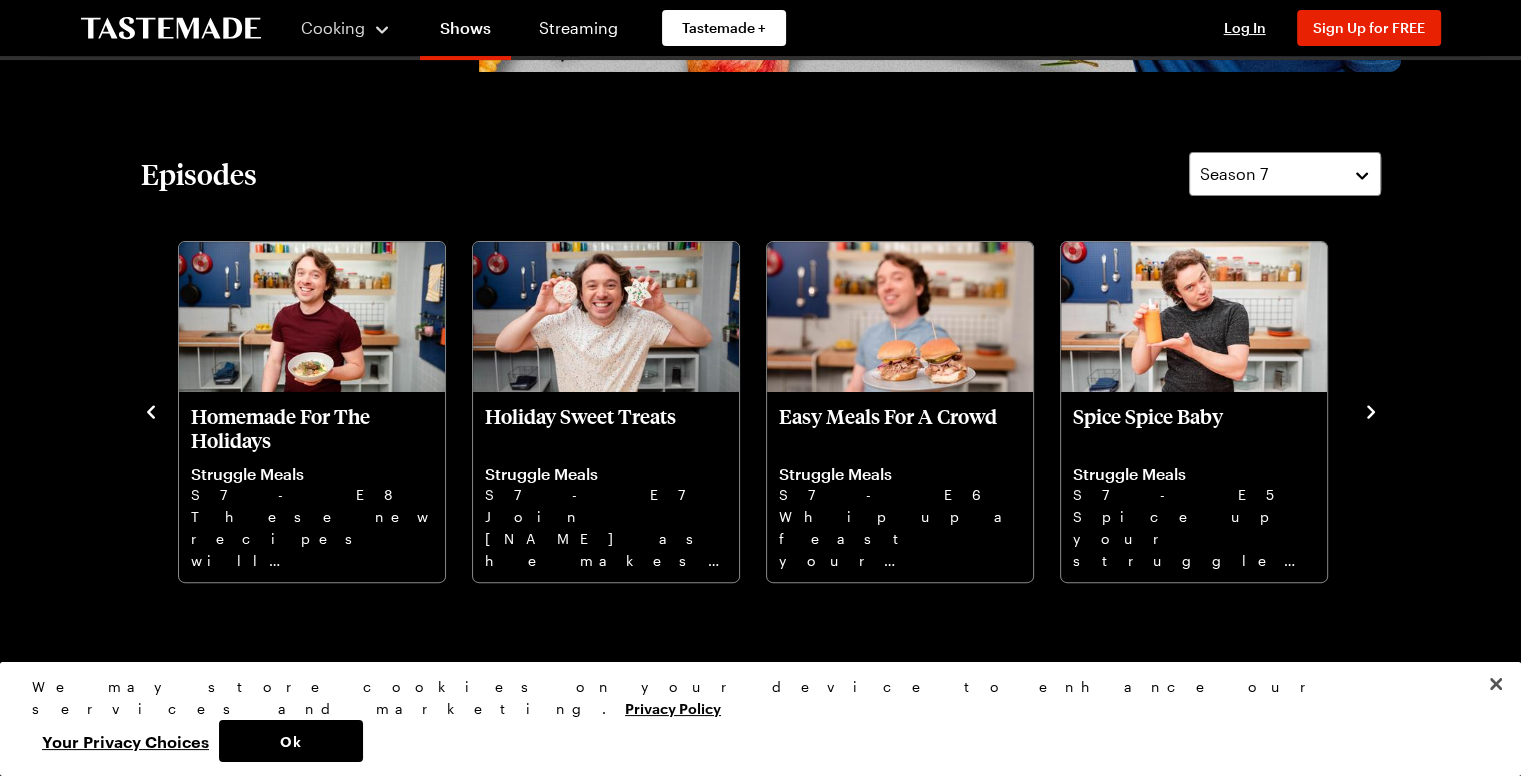 click 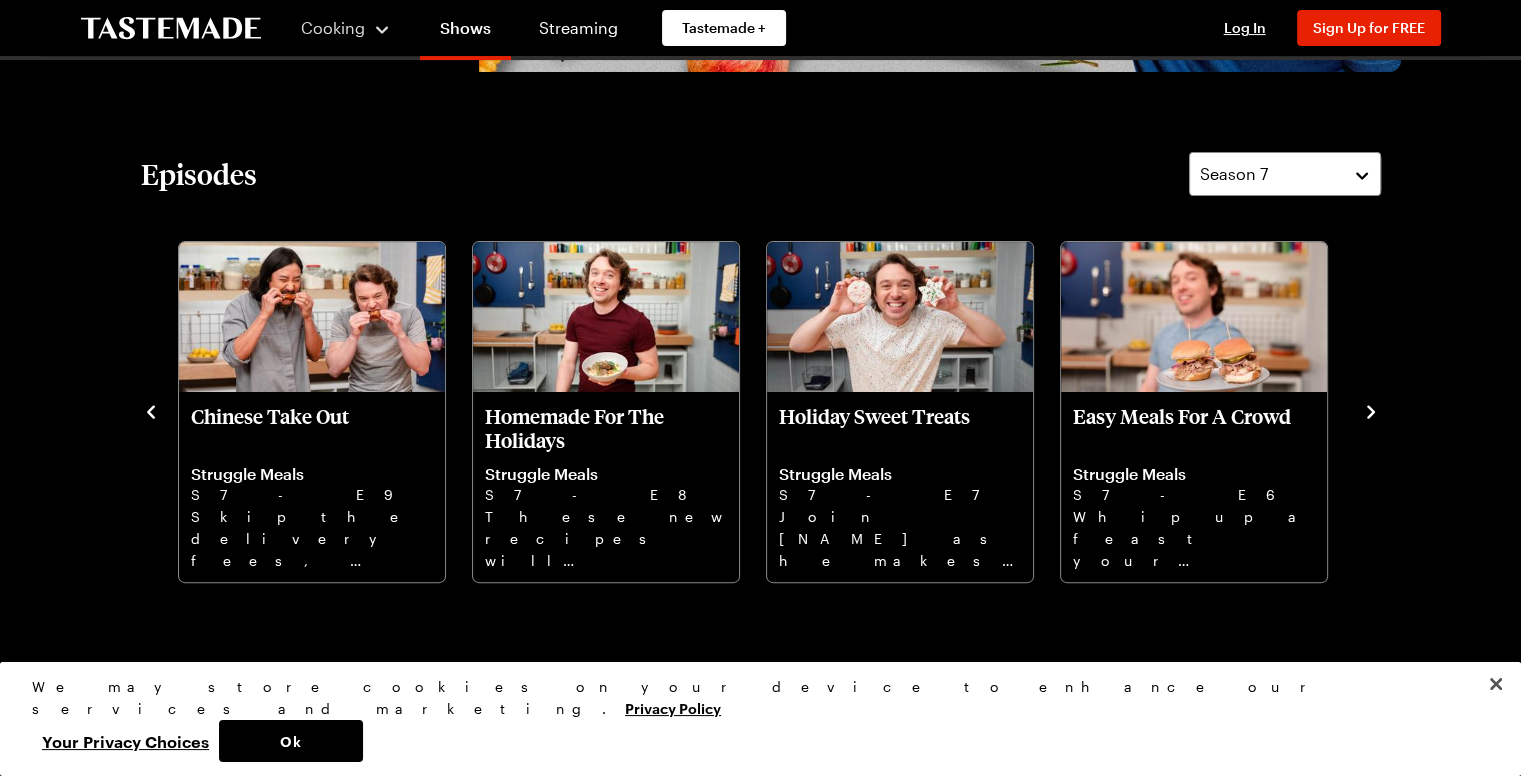 click 